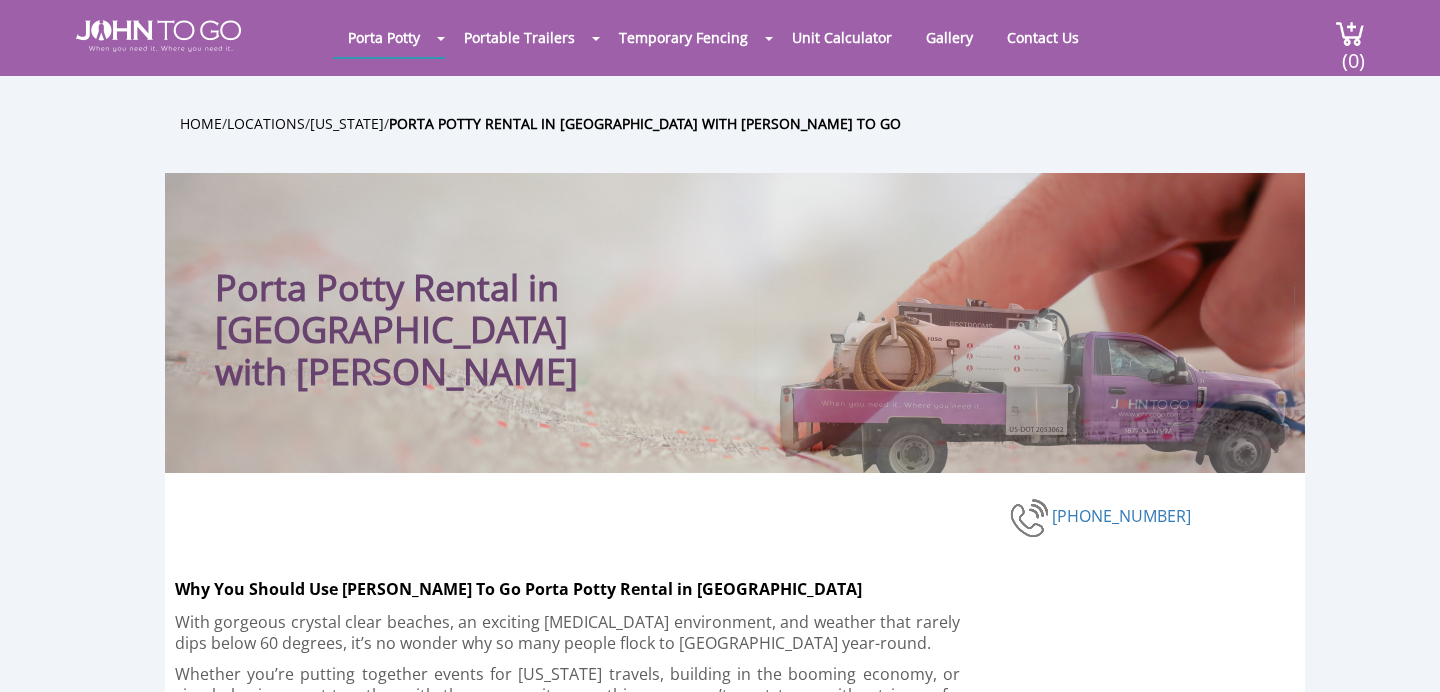 scroll, scrollTop: 0, scrollLeft: 0, axis: both 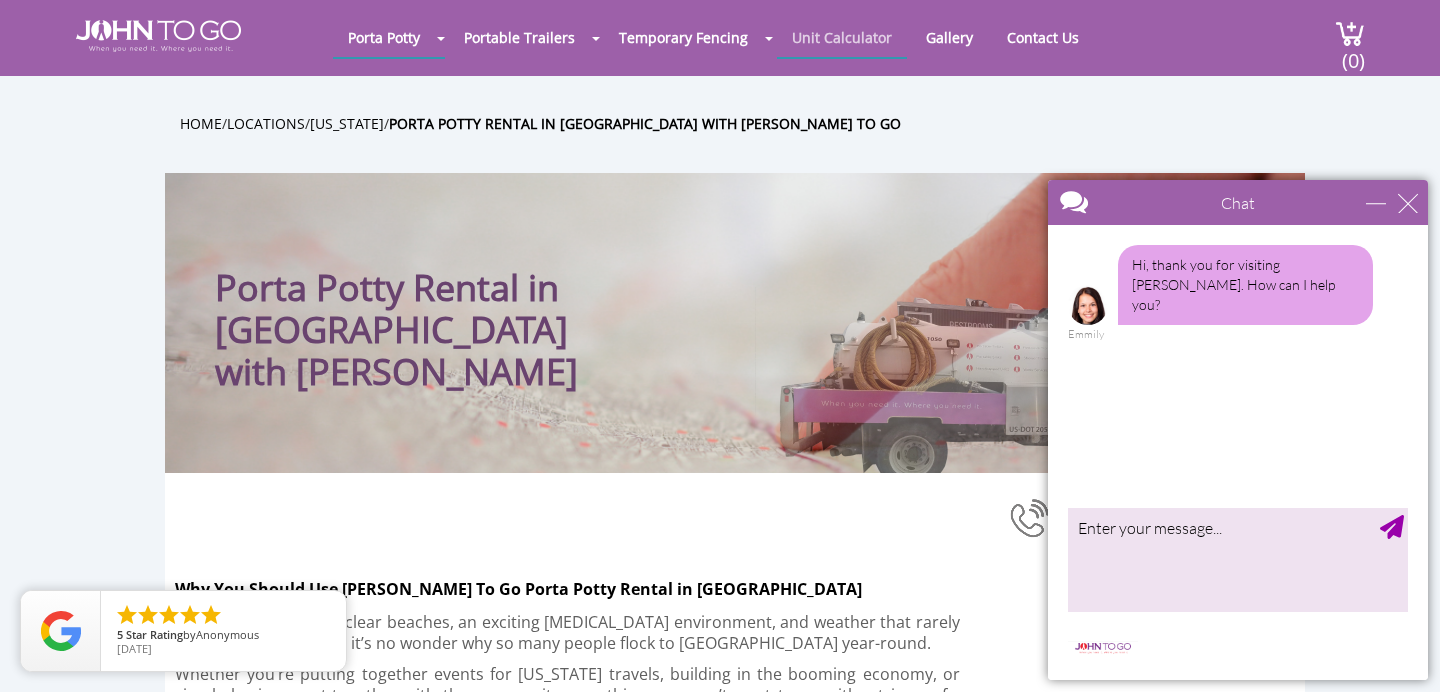 click on "Unit Calculator" at bounding box center (842, 37) 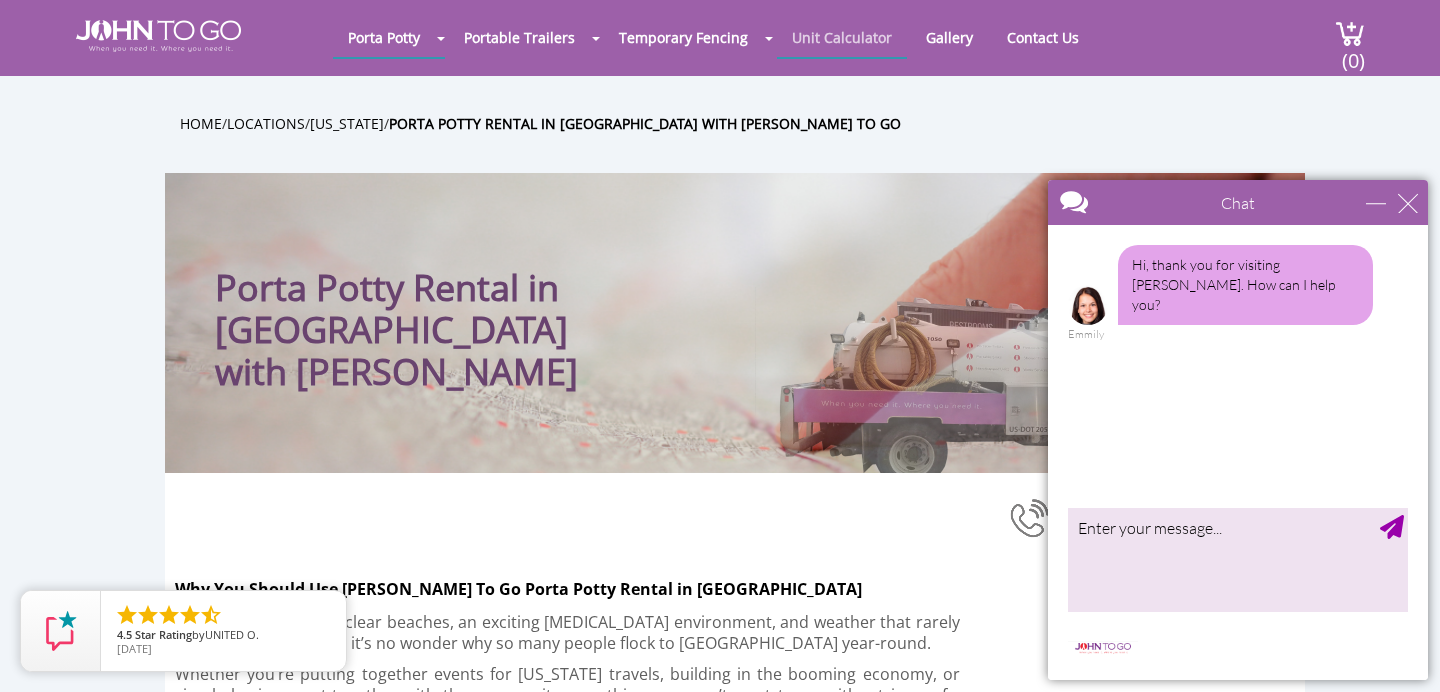click on "Unit Calculator" at bounding box center [842, 37] 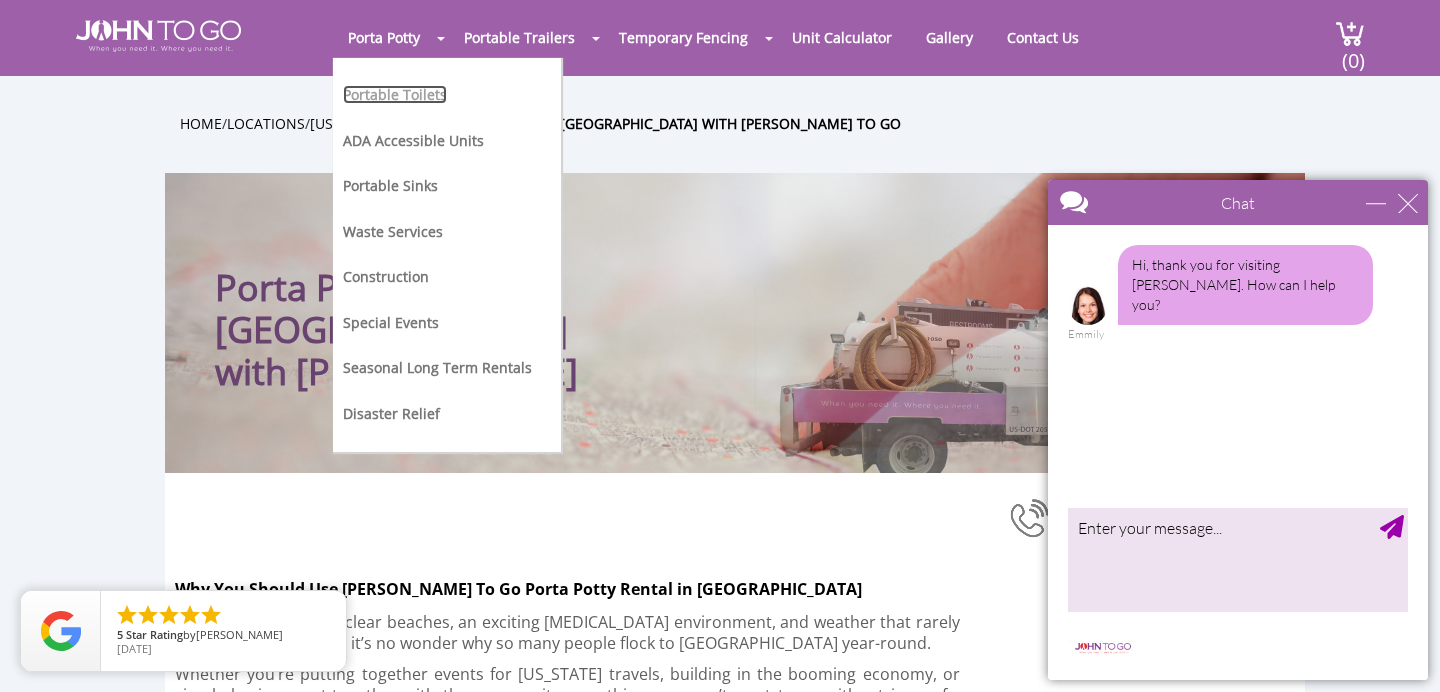 click on "Portable Toilets" at bounding box center [395, 94] 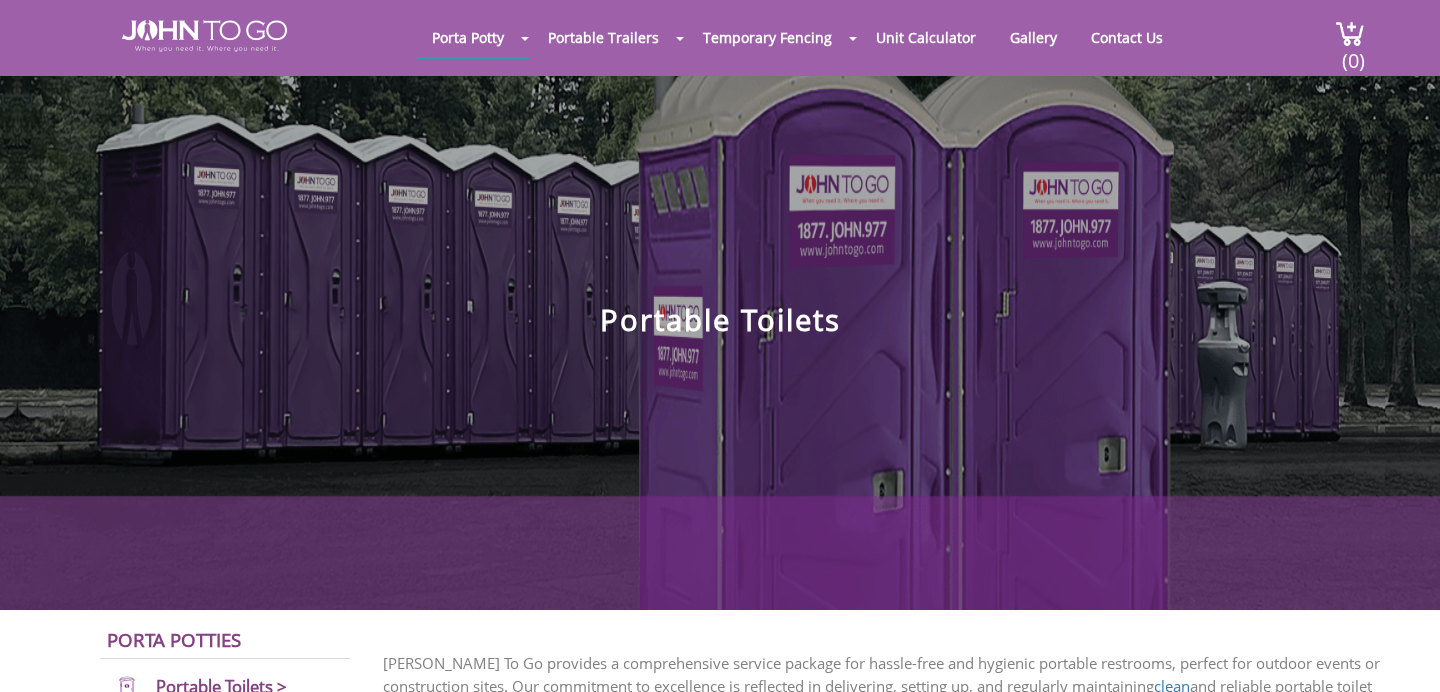 scroll, scrollTop: 0, scrollLeft: 0, axis: both 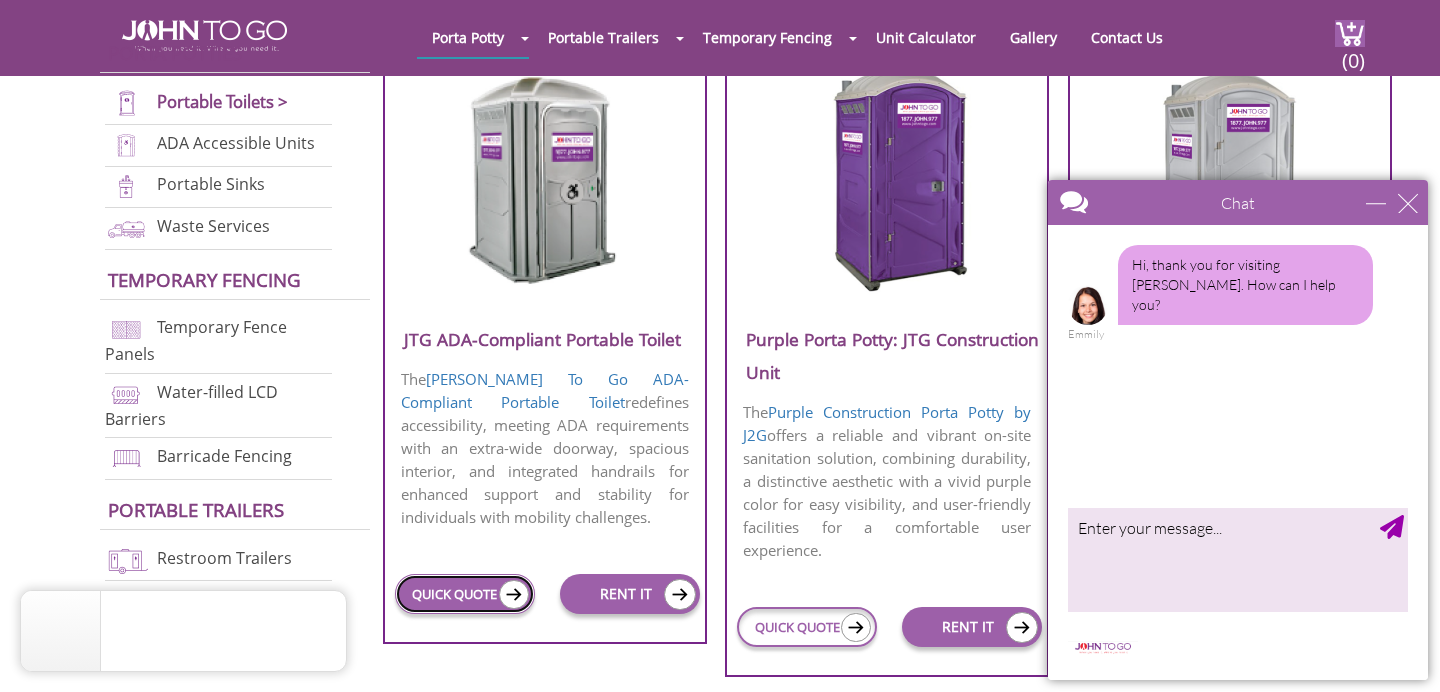 click on "QUICK QUOTE" at bounding box center [465, 594] 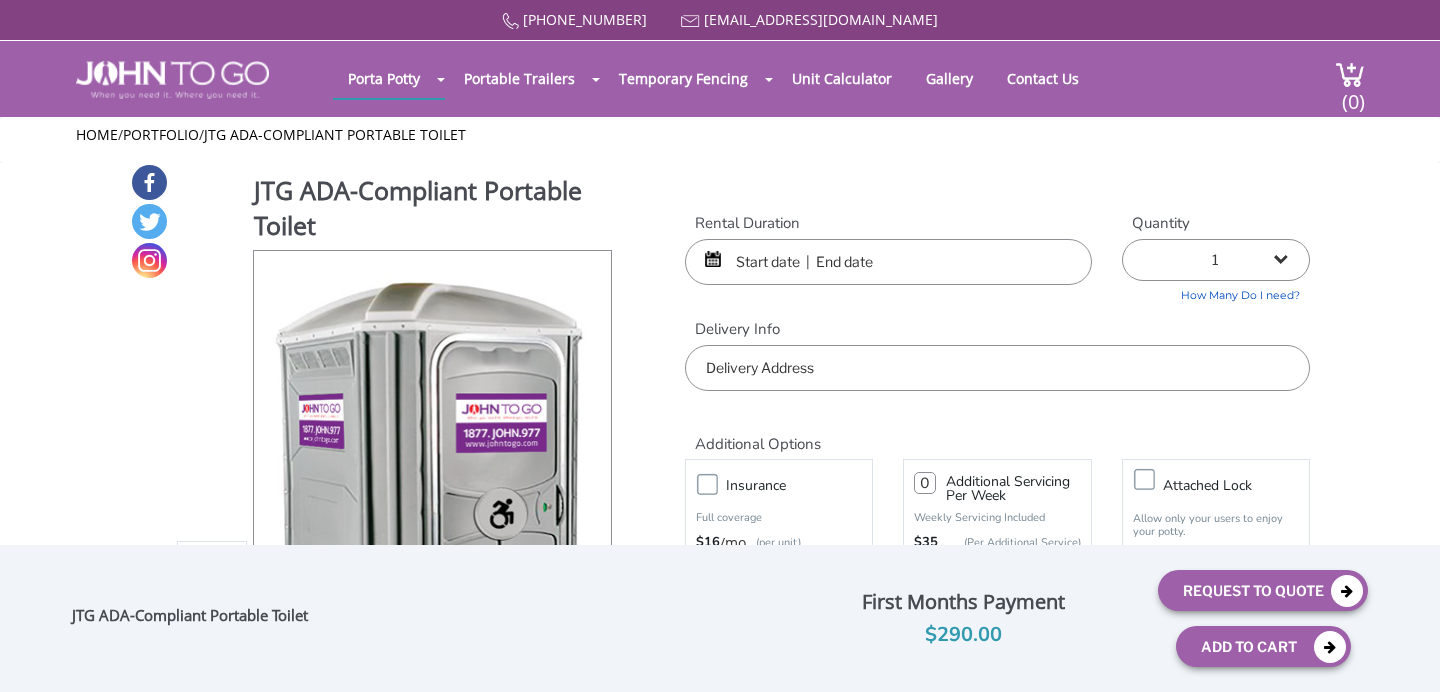 scroll, scrollTop: 0, scrollLeft: 0, axis: both 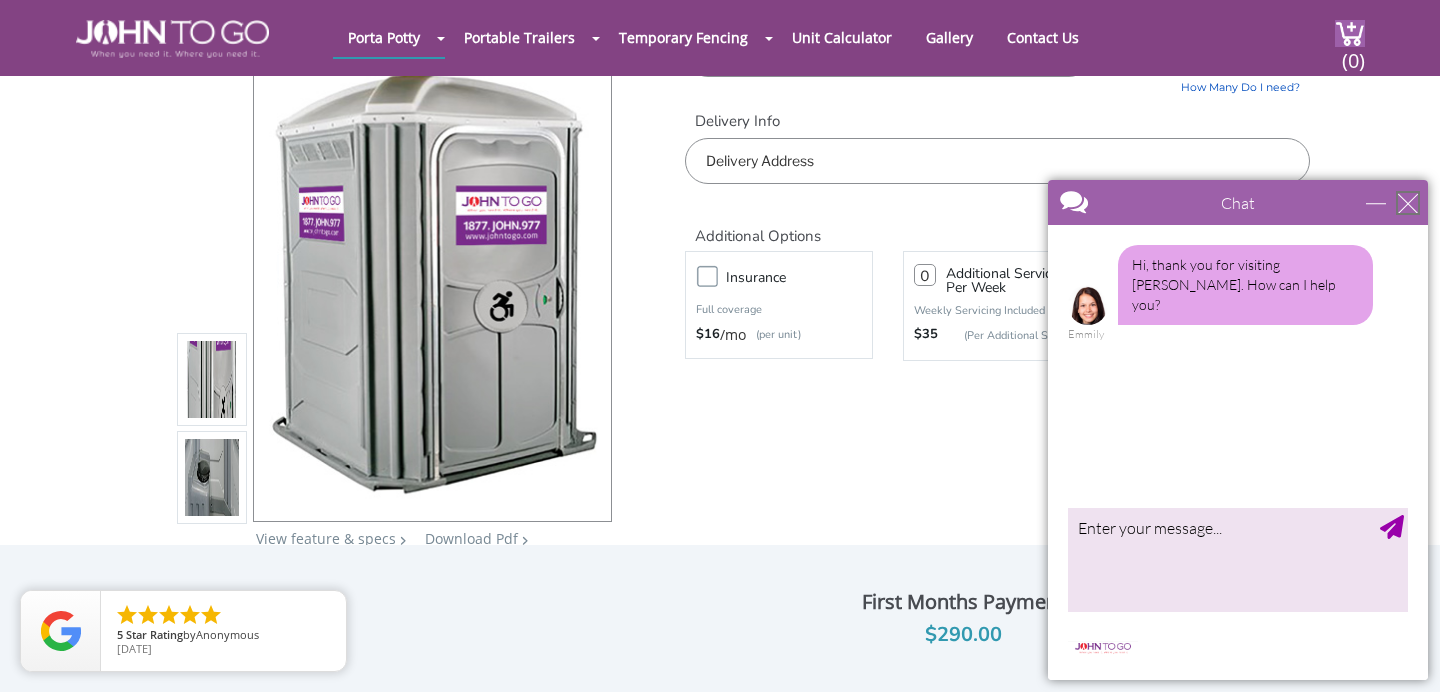 click at bounding box center (1408, 203) 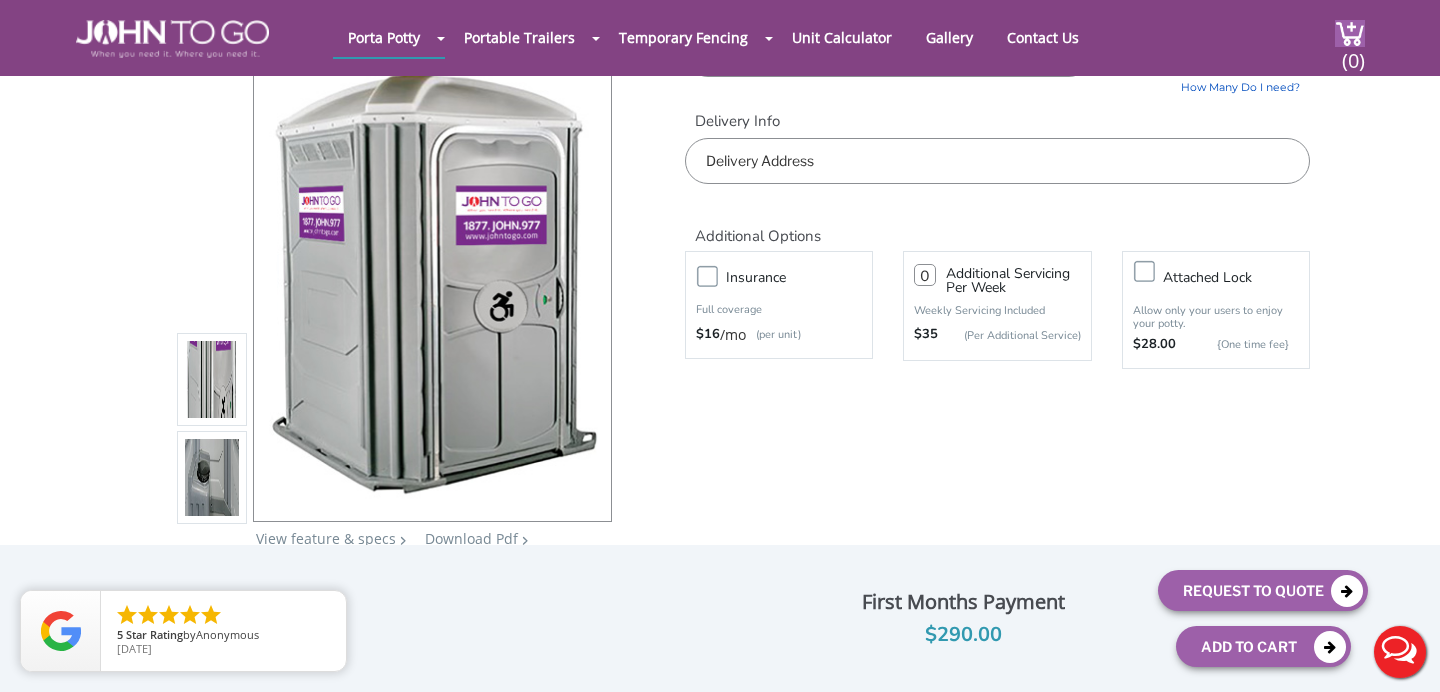 scroll, scrollTop: 0, scrollLeft: 0, axis: both 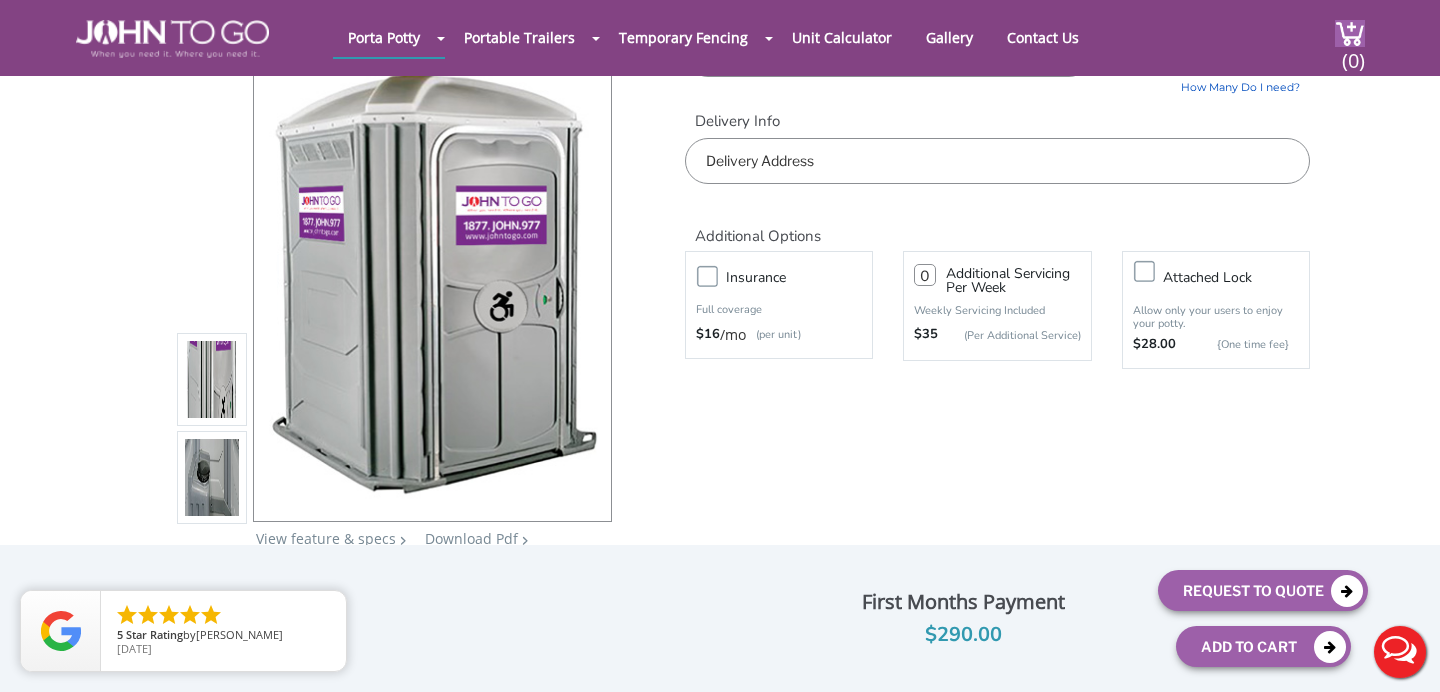 click on "Attached lock" at bounding box center (1236, 277) 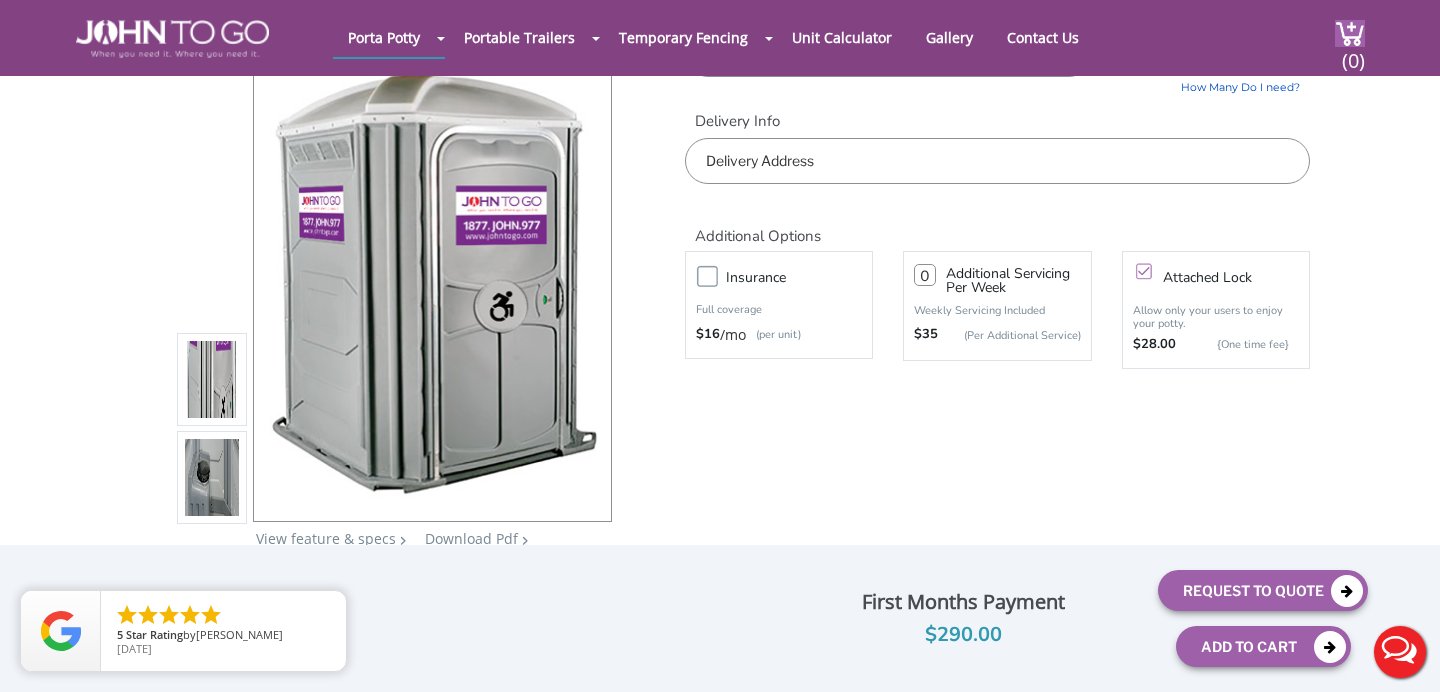 type on "0" 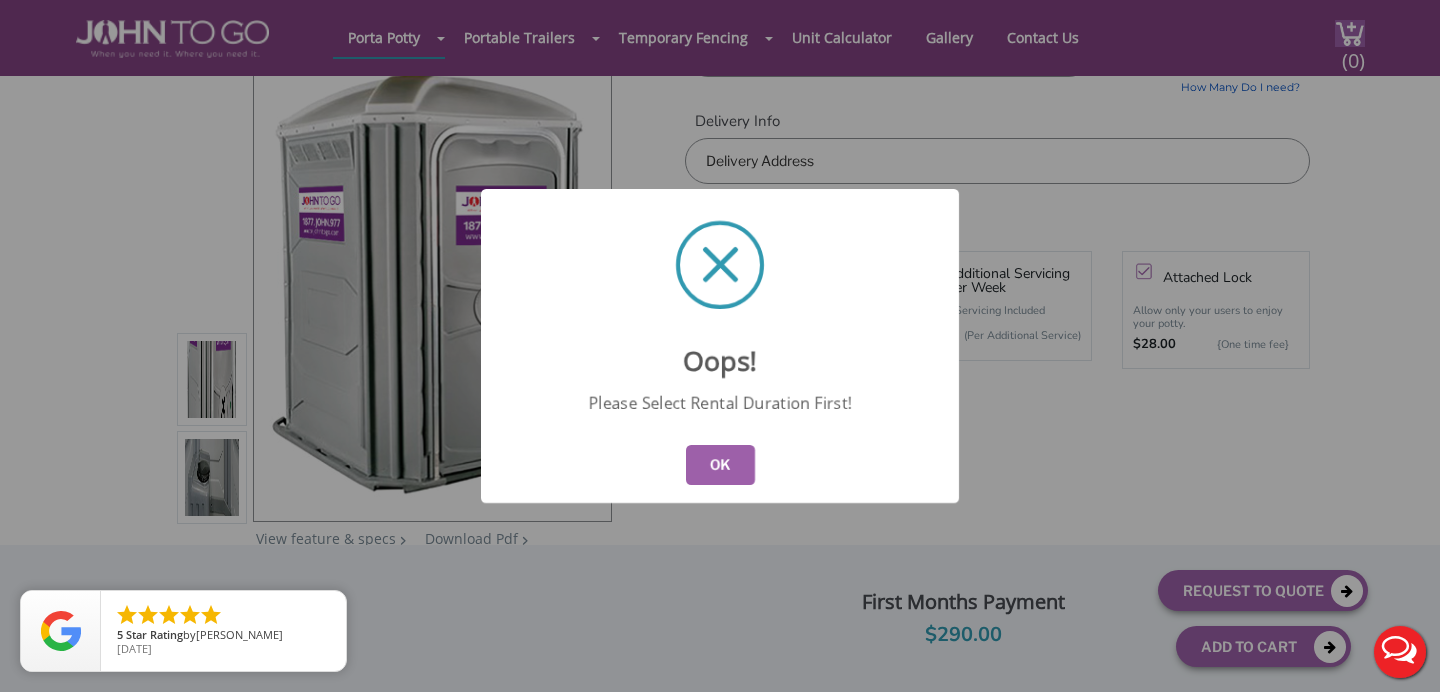 click on "OK" at bounding box center [720, 465] 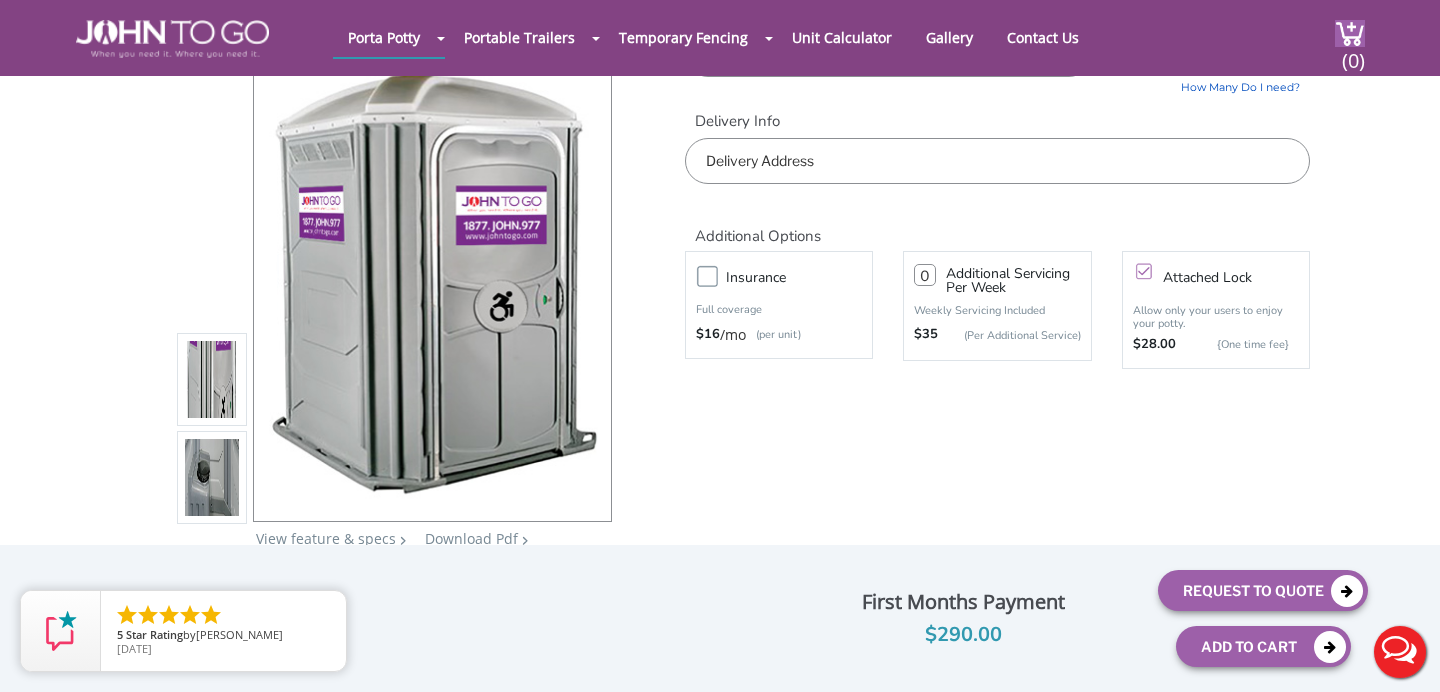 click on "Insurance" at bounding box center (799, 277) 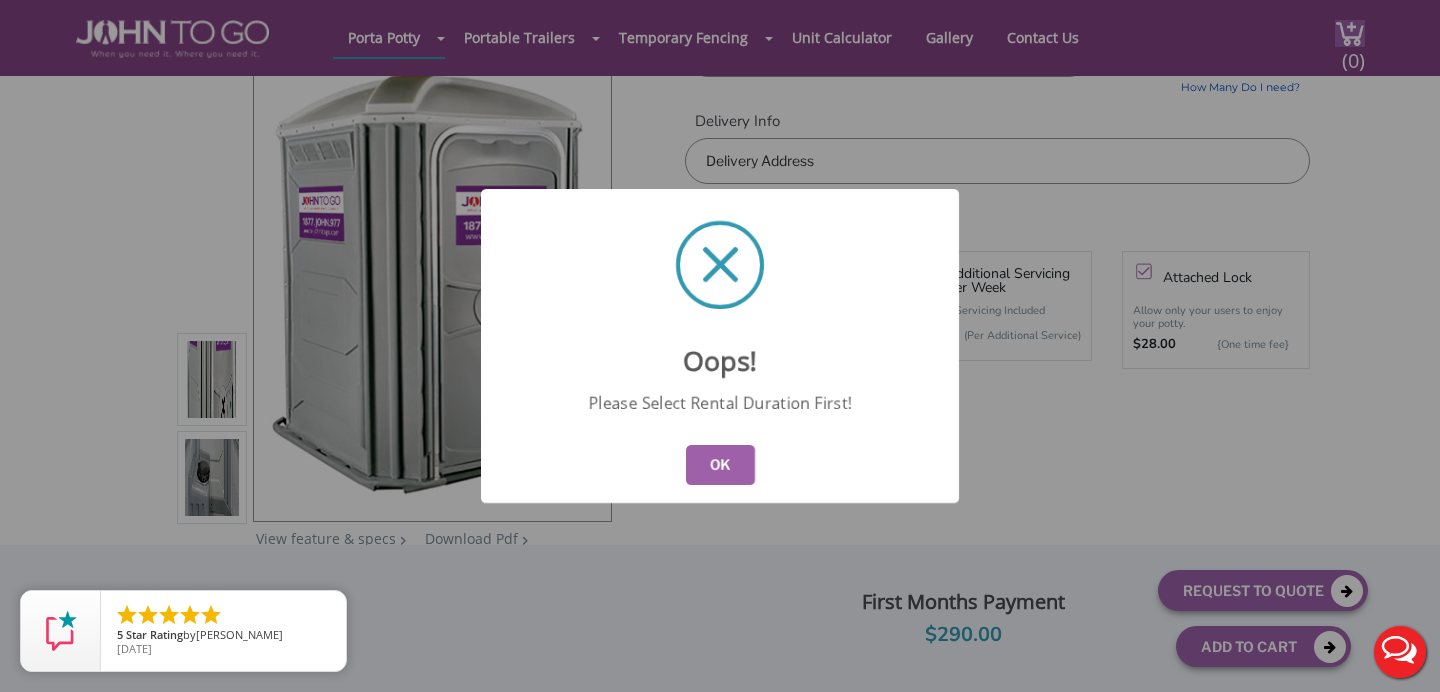 click on "OK" at bounding box center (720, 465) 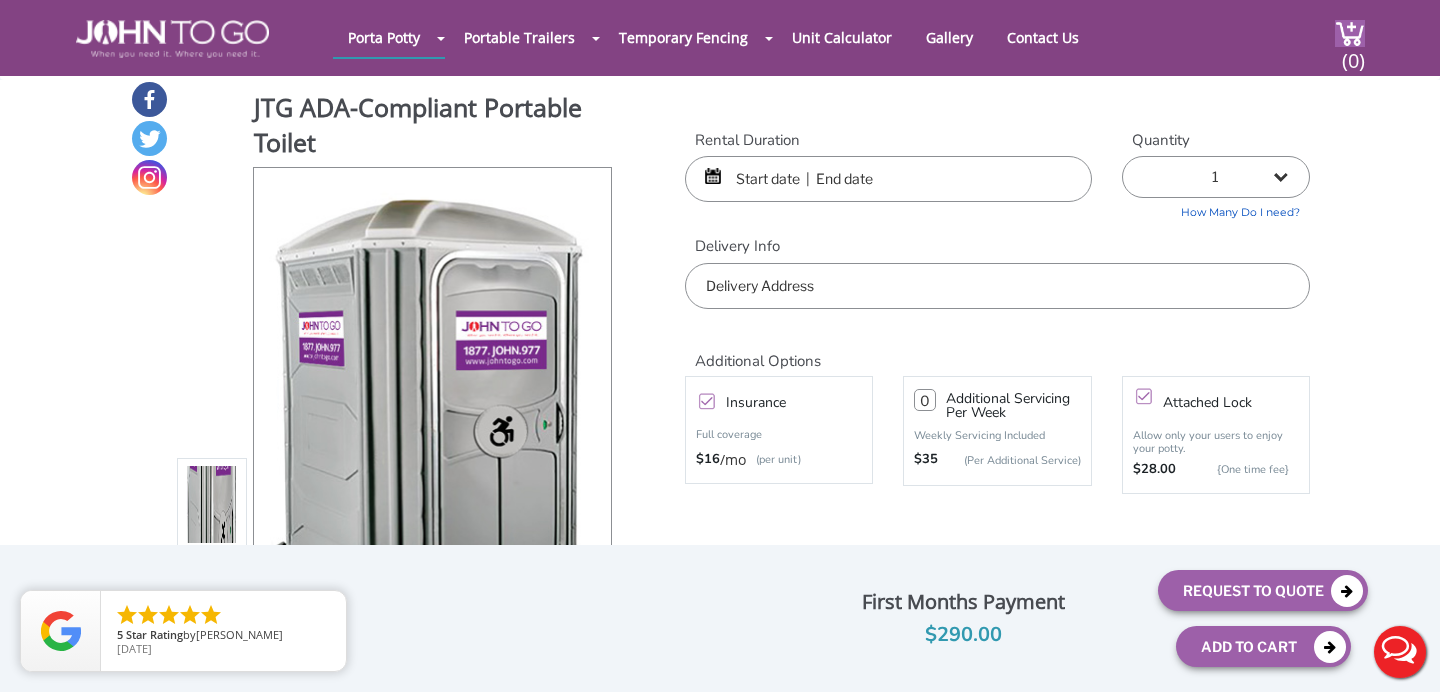 scroll, scrollTop: 5, scrollLeft: 0, axis: vertical 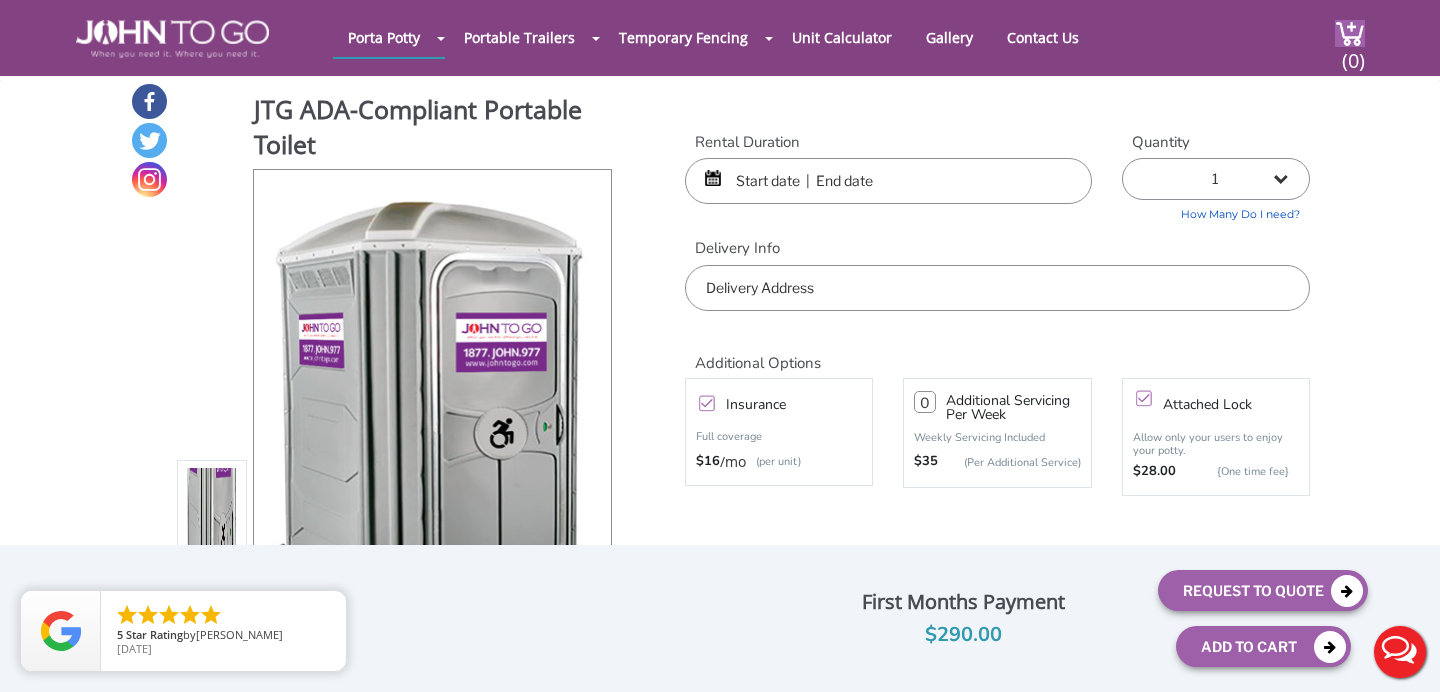 click at bounding box center (888, 181) 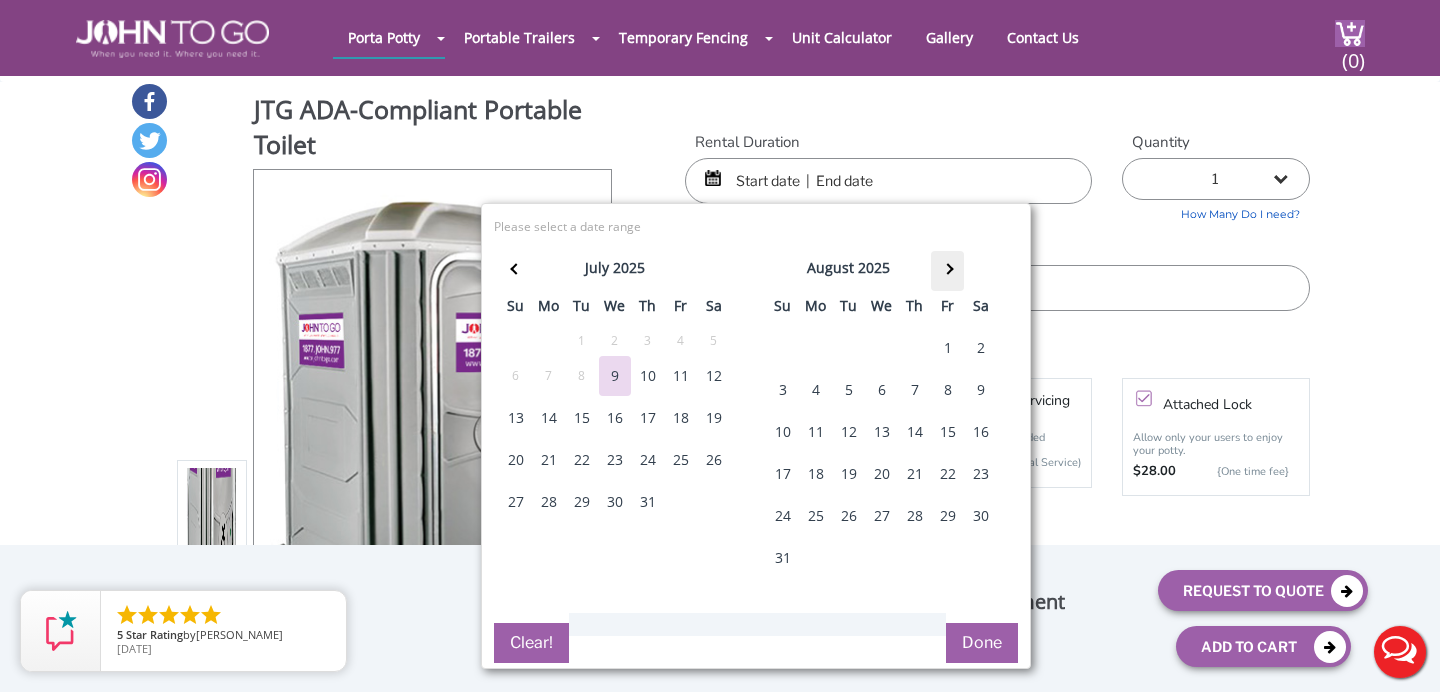 click at bounding box center (947, 271) 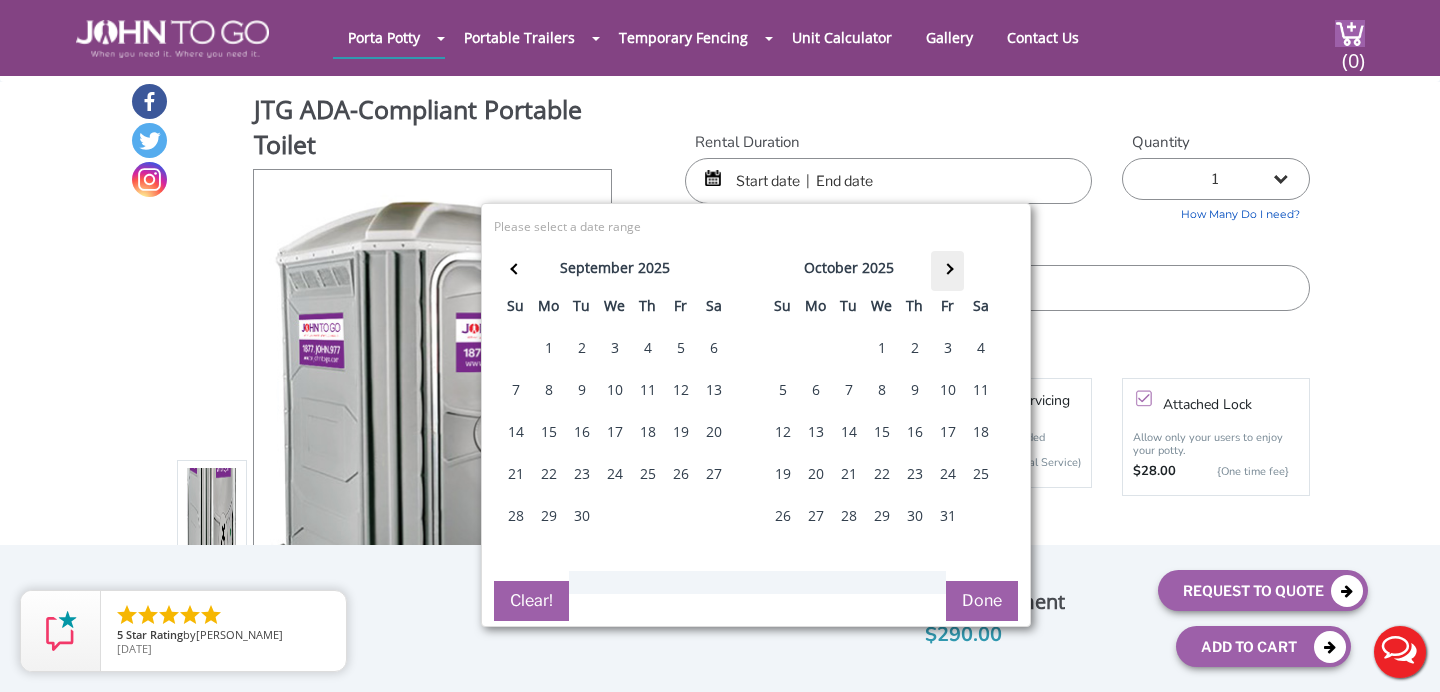 click at bounding box center (947, 271) 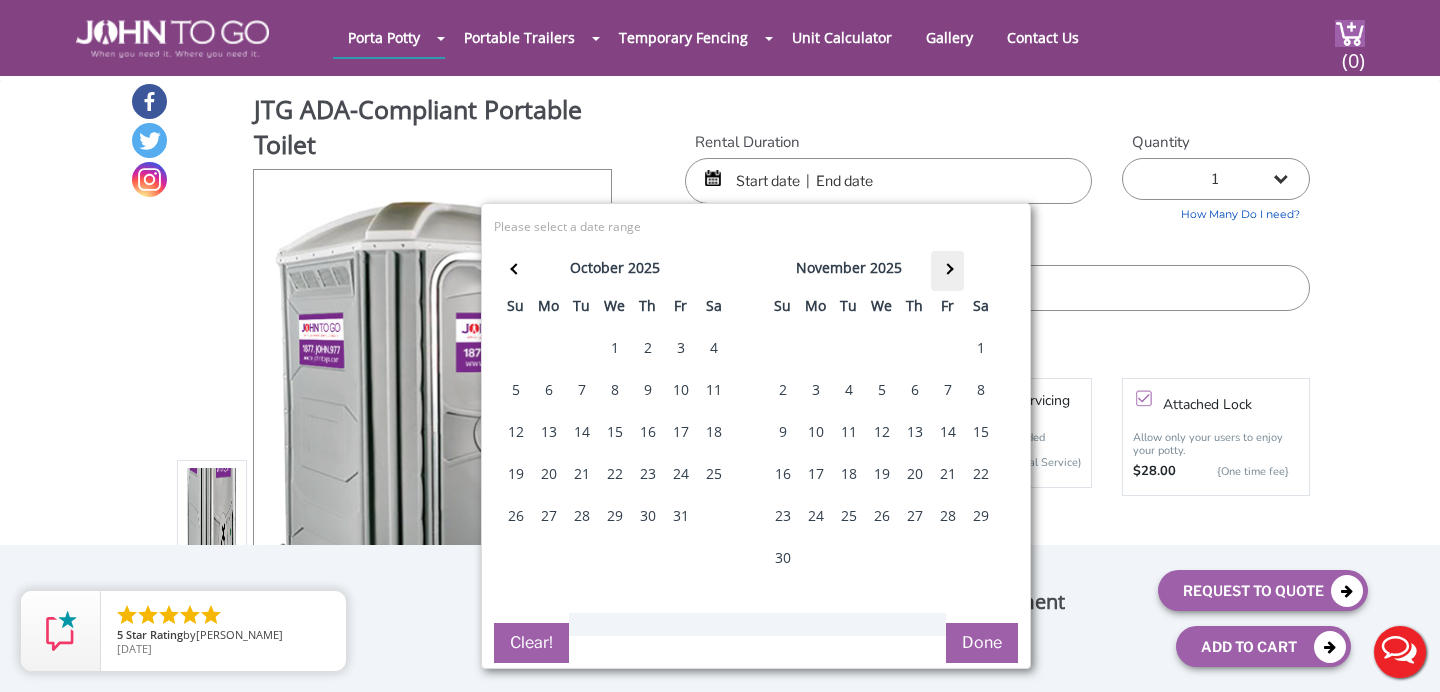 click at bounding box center (947, 271) 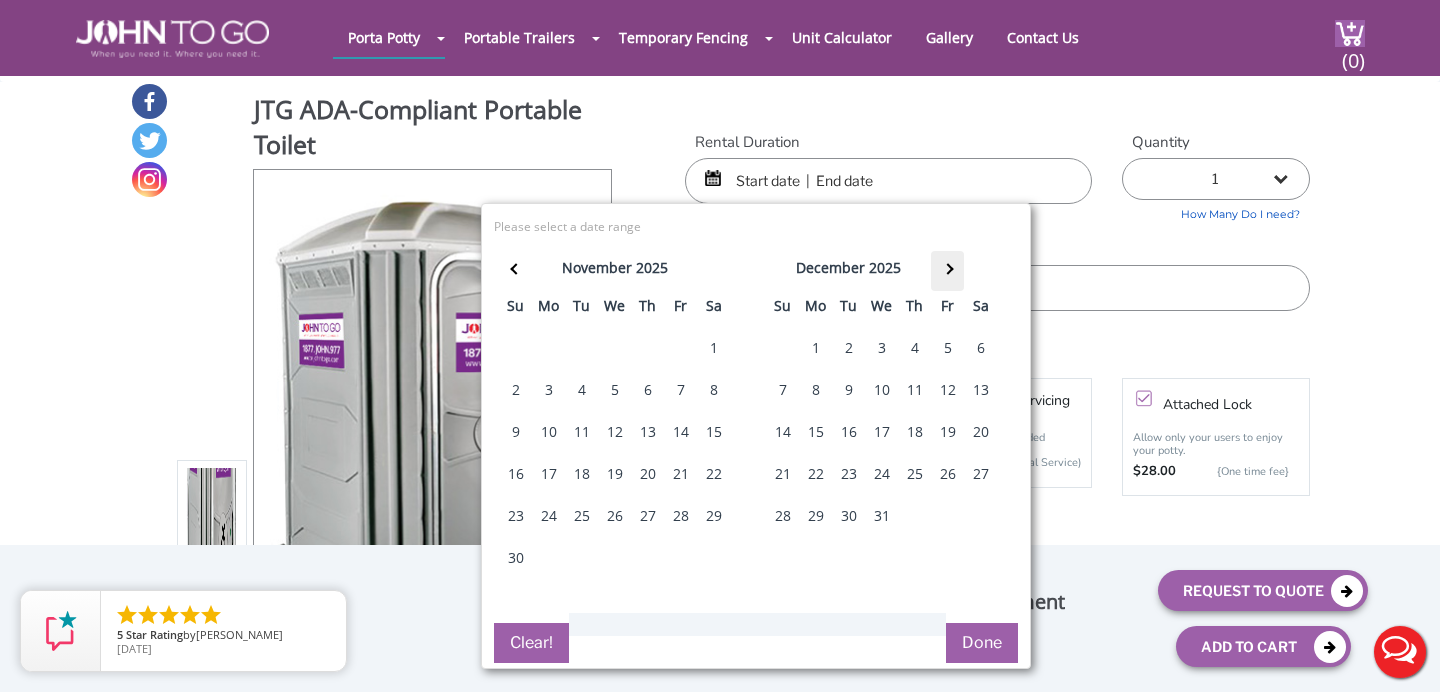 click at bounding box center [947, 271] 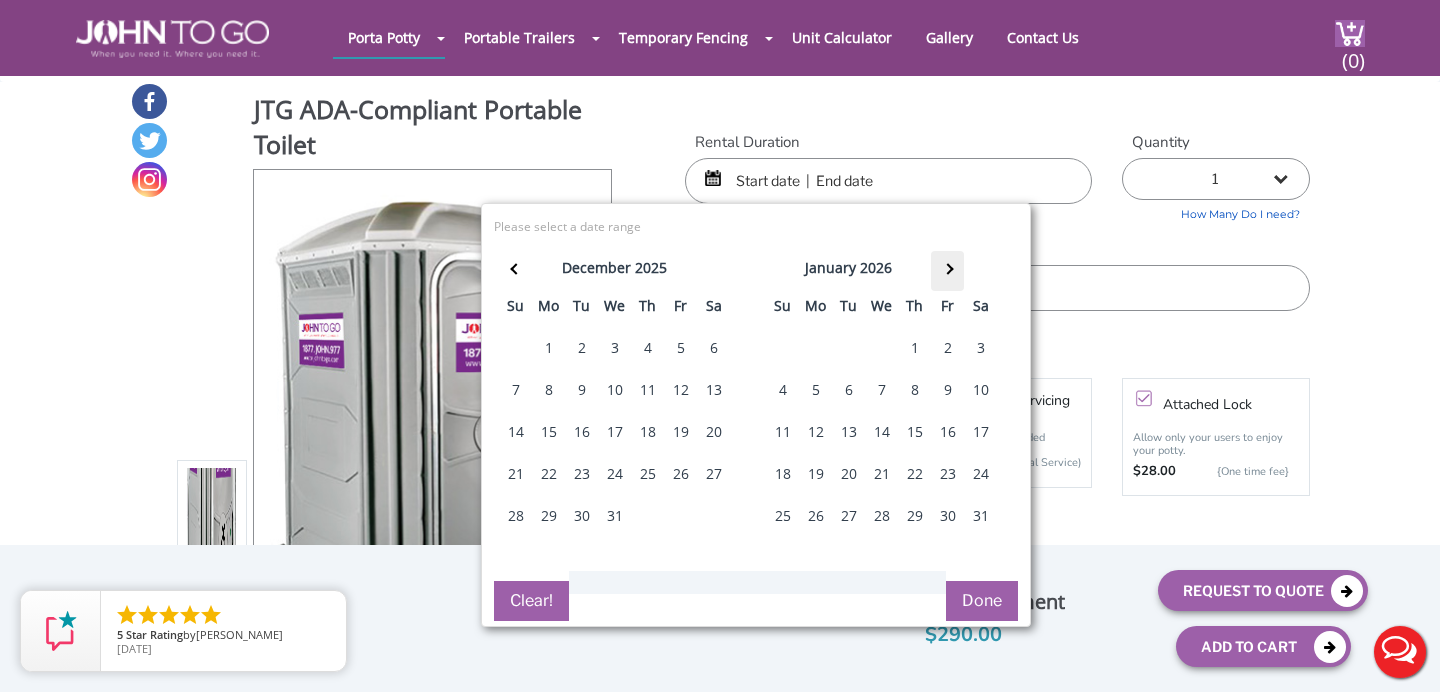 click at bounding box center (947, 271) 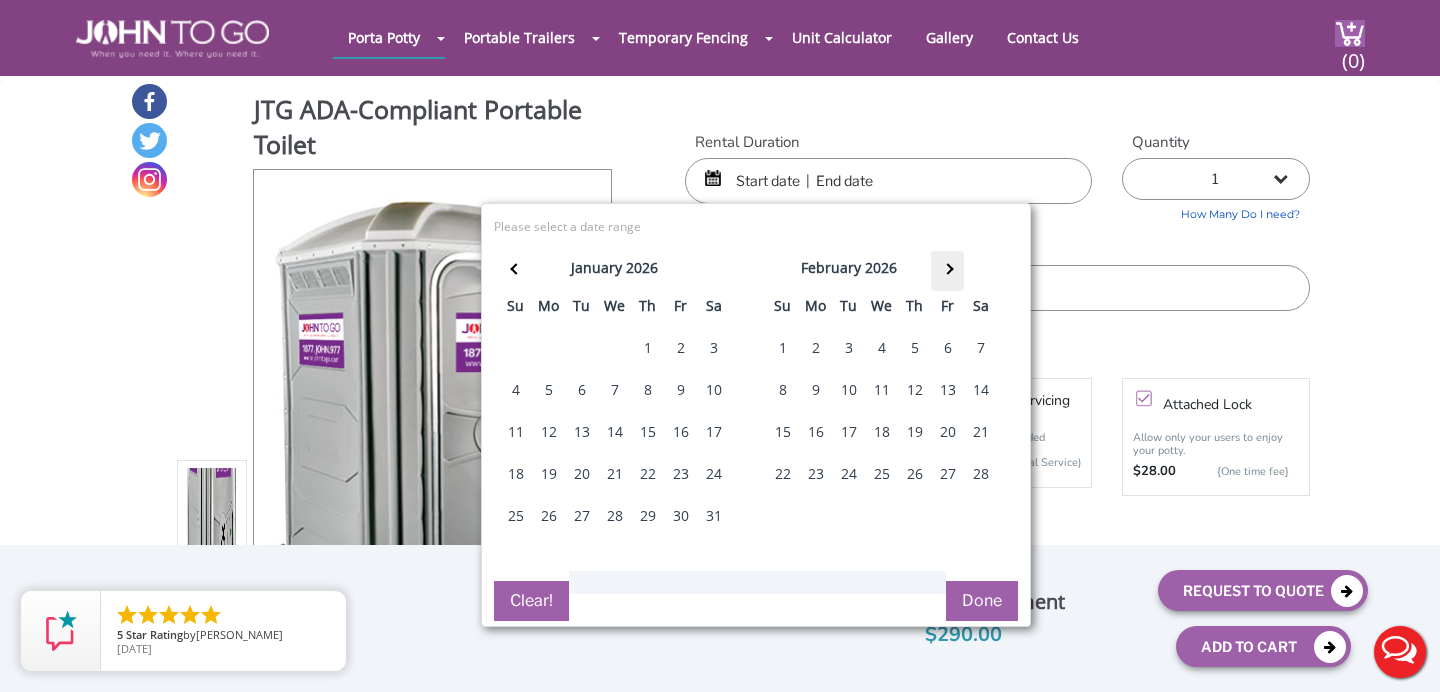 click at bounding box center [947, 271] 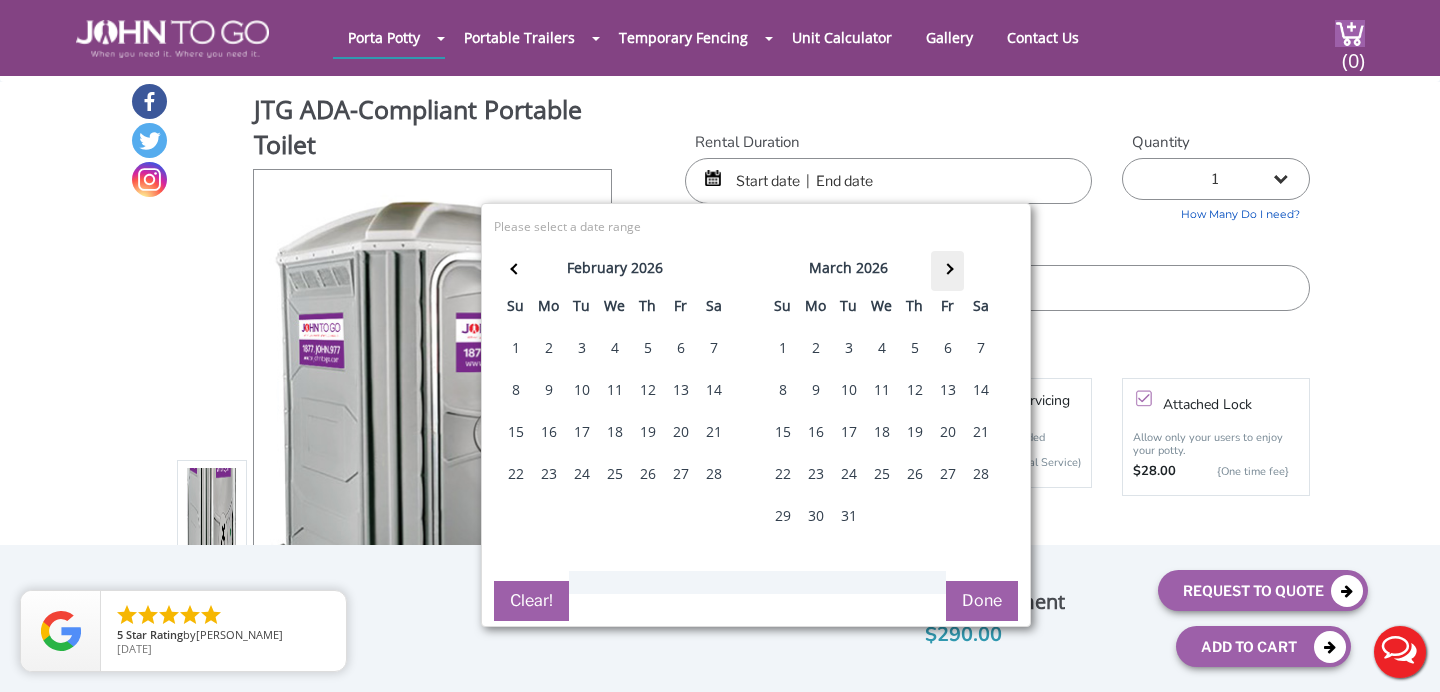 click at bounding box center (947, 271) 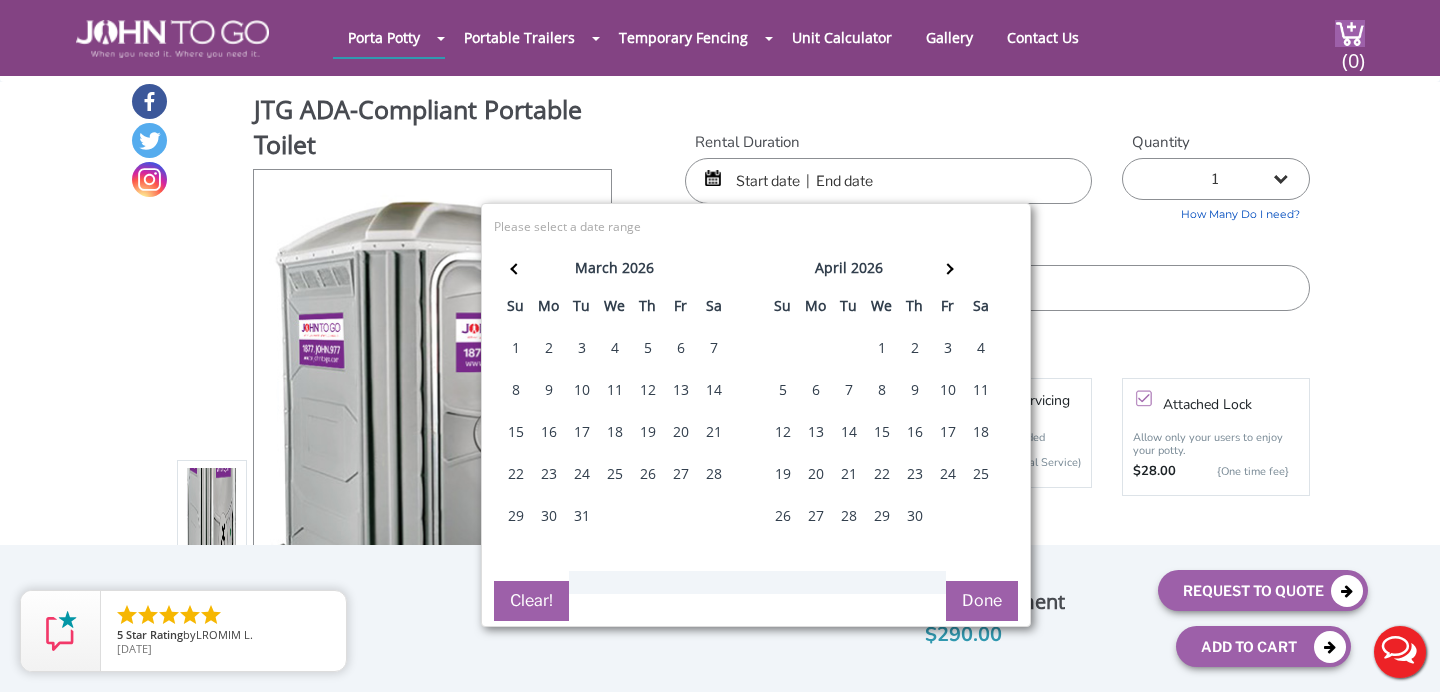 click on "26" at bounding box center (783, 516) 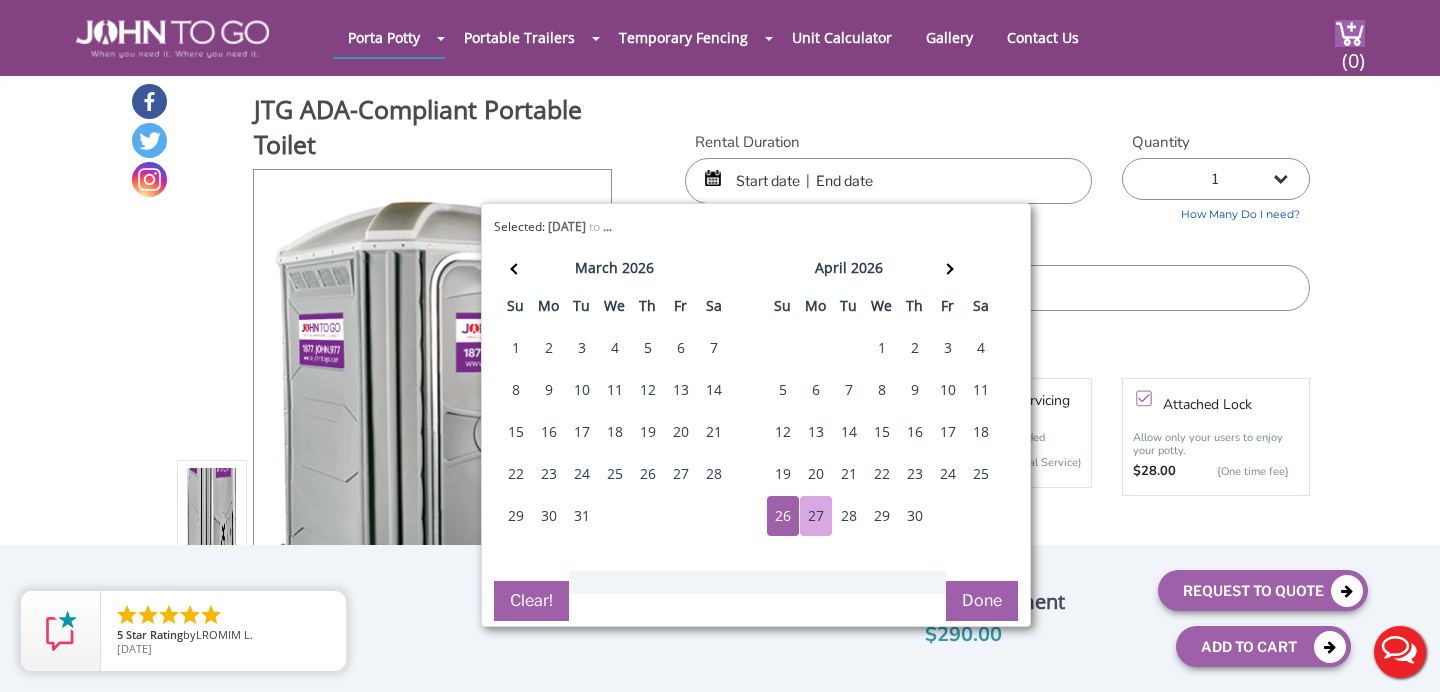 click on "Done" at bounding box center (982, 601) 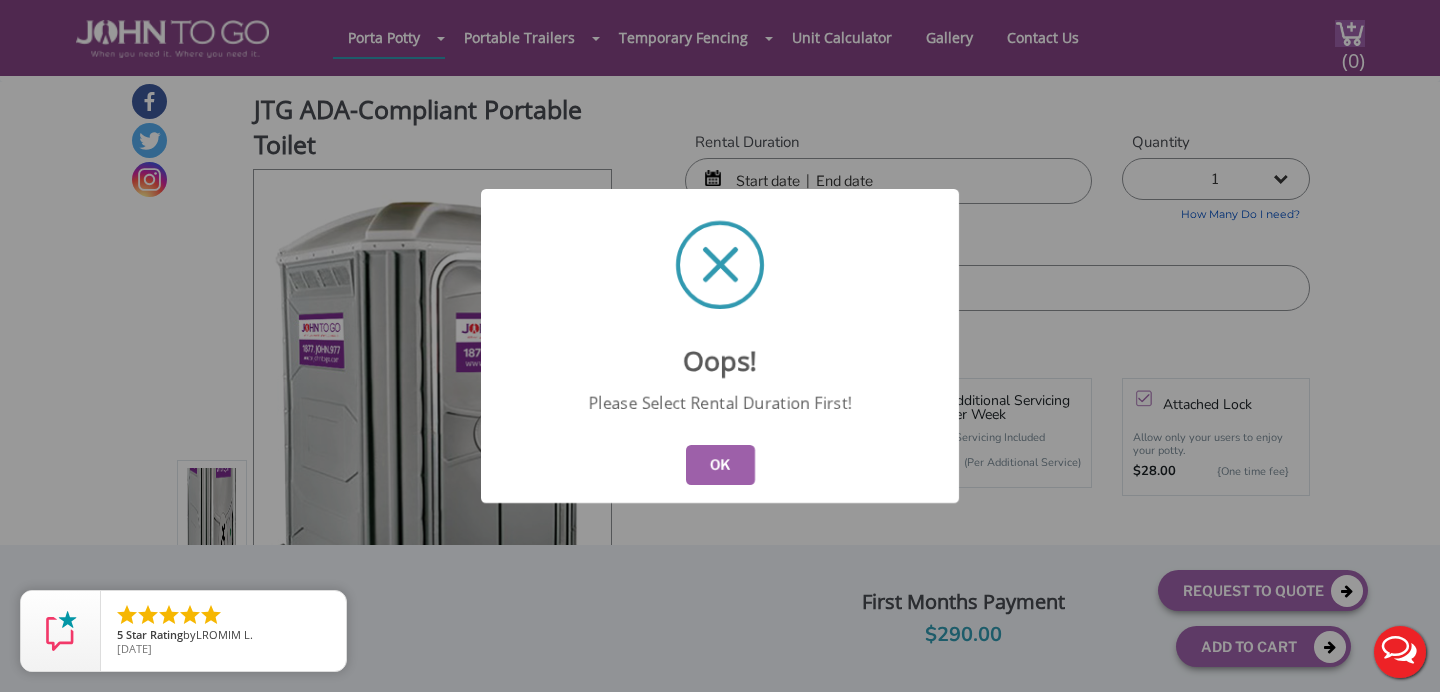 click on "OK" at bounding box center (720, 465) 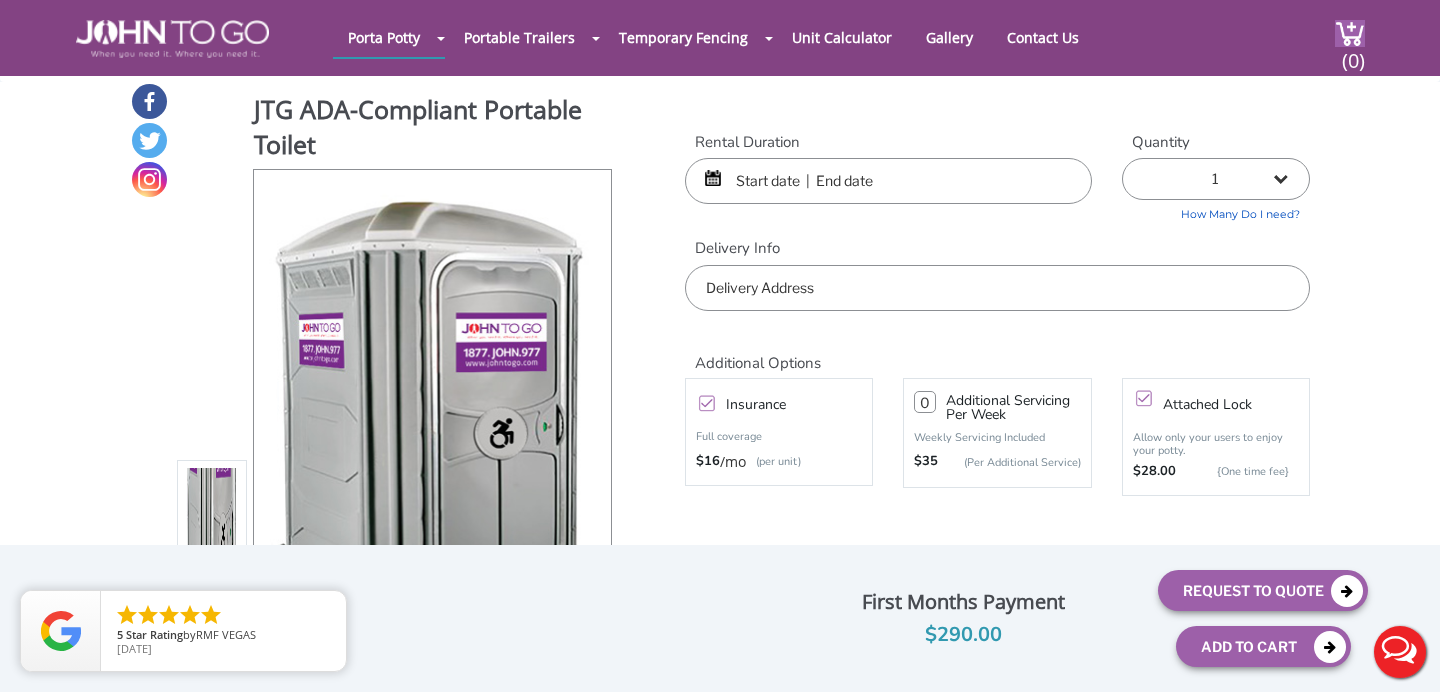 click at bounding box center (888, 181) 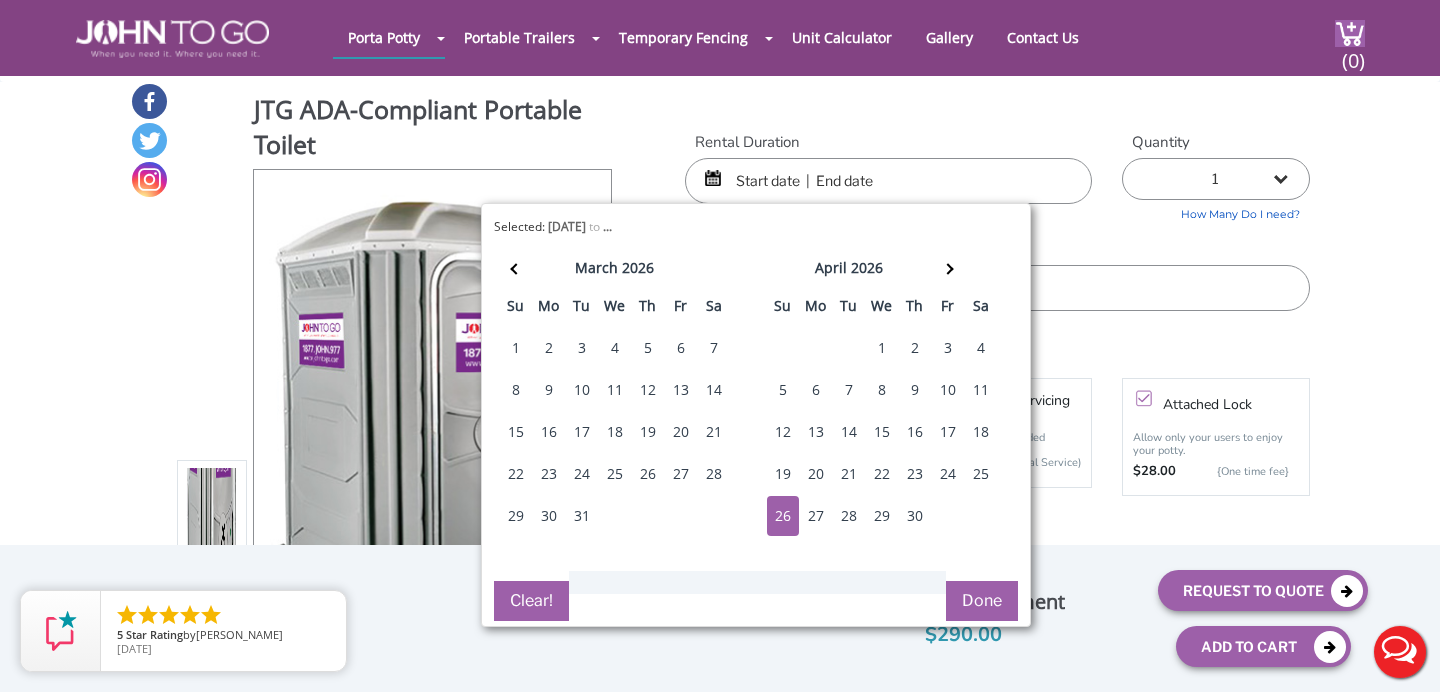 drag, startPoint x: 776, startPoint y: 508, endPoint x: 788, endPoint y: 514, distance: 13.416408 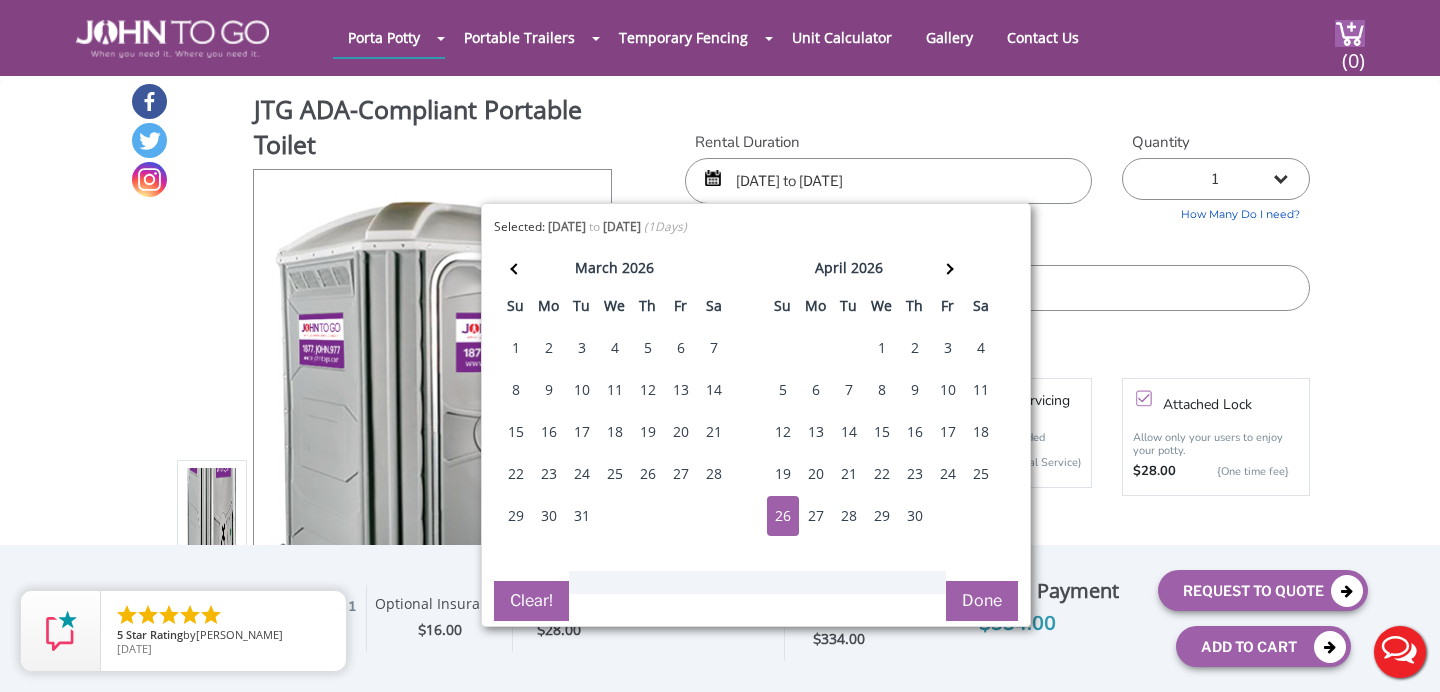 click on "25" at bounding box center (981, 474) 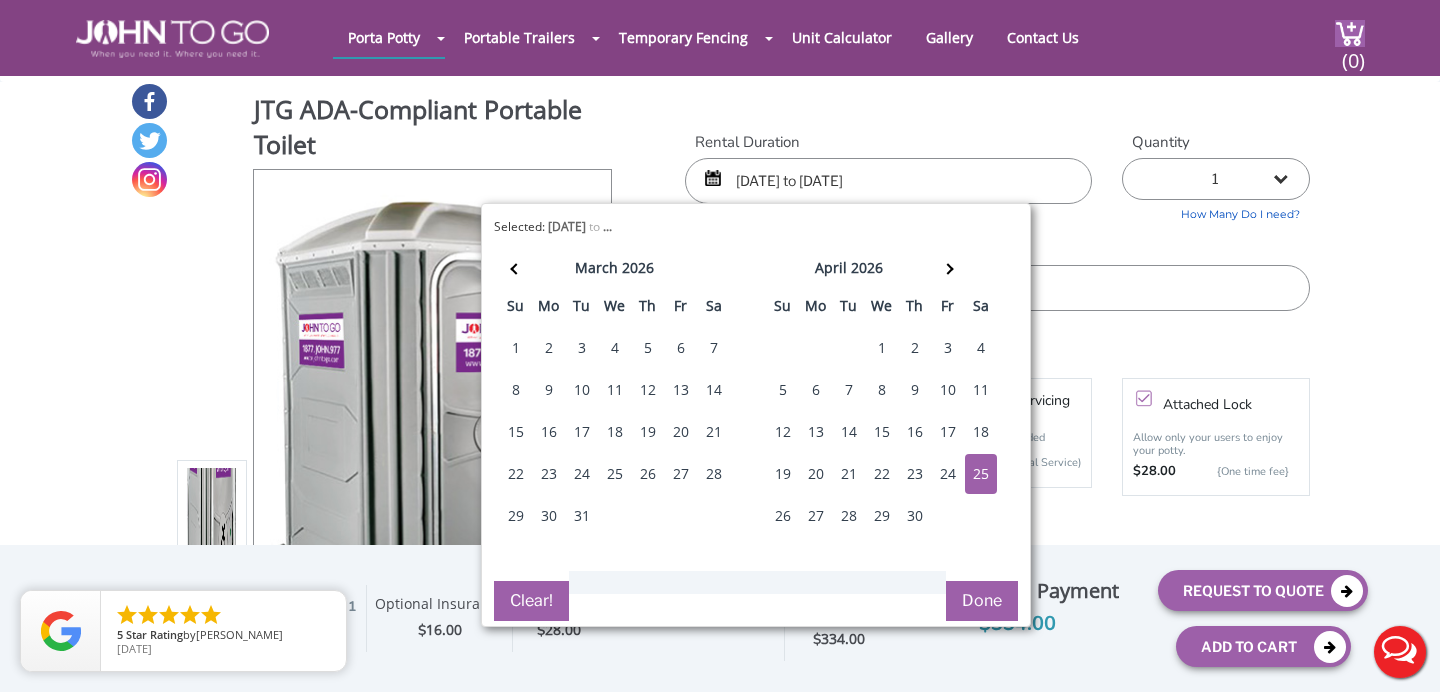 click on "25" at bounding box center [981, 474] 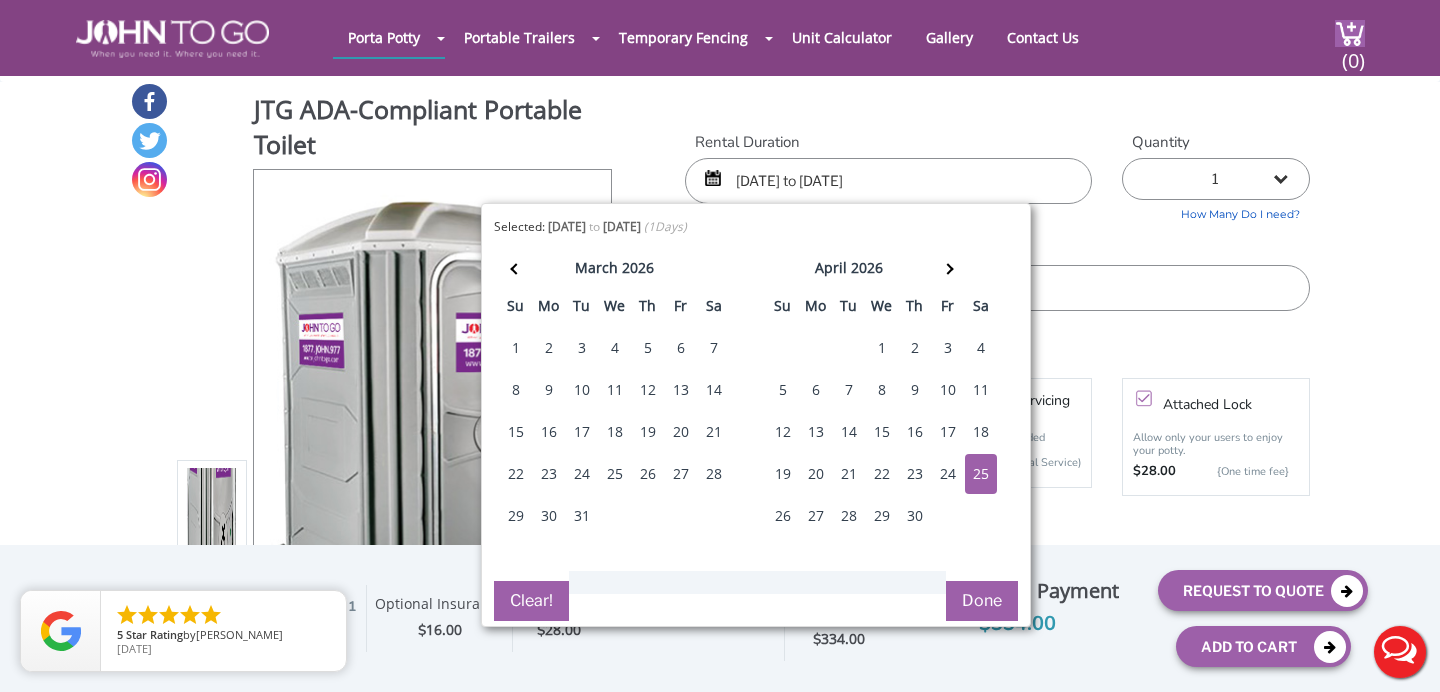 click on "Done" at bounding box center (982, 601) 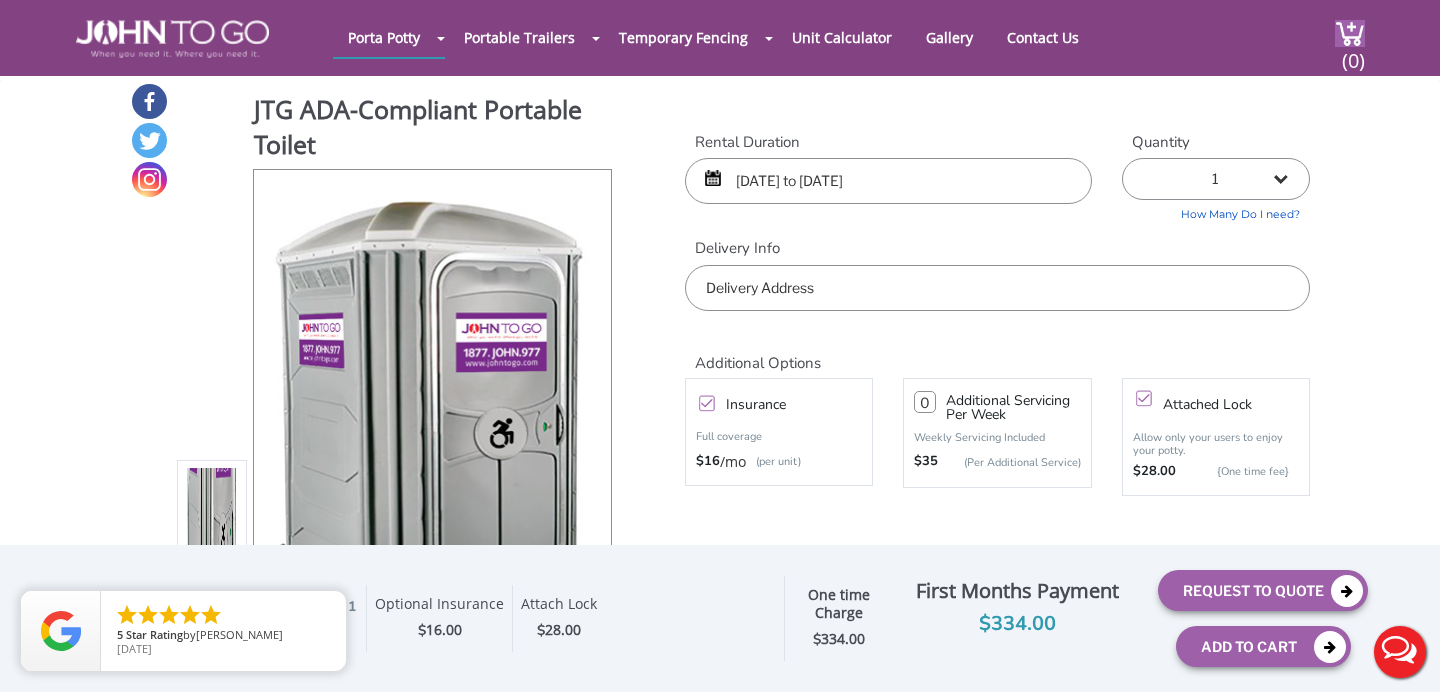 click on "04/25/2026 to 04/25/2026" at bounding box center (888, 181) 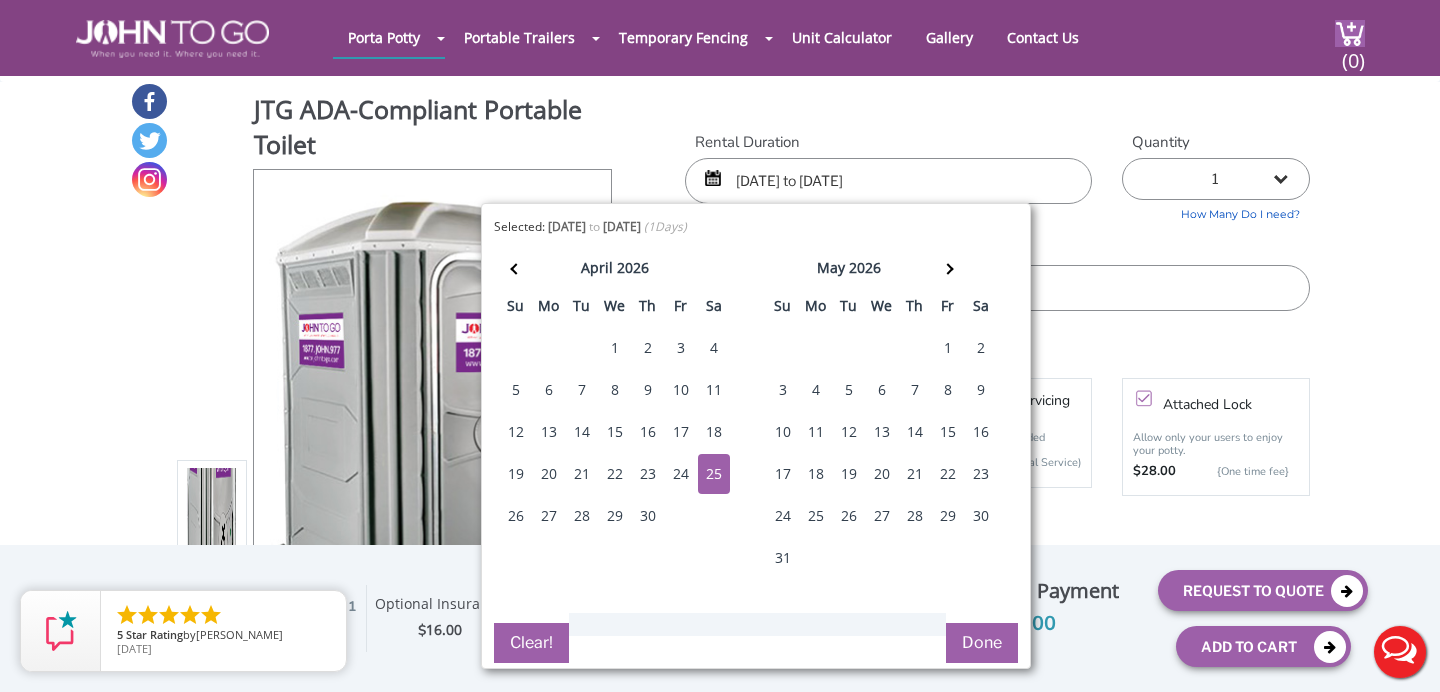 click on "26" at bounding box center (516, 516) 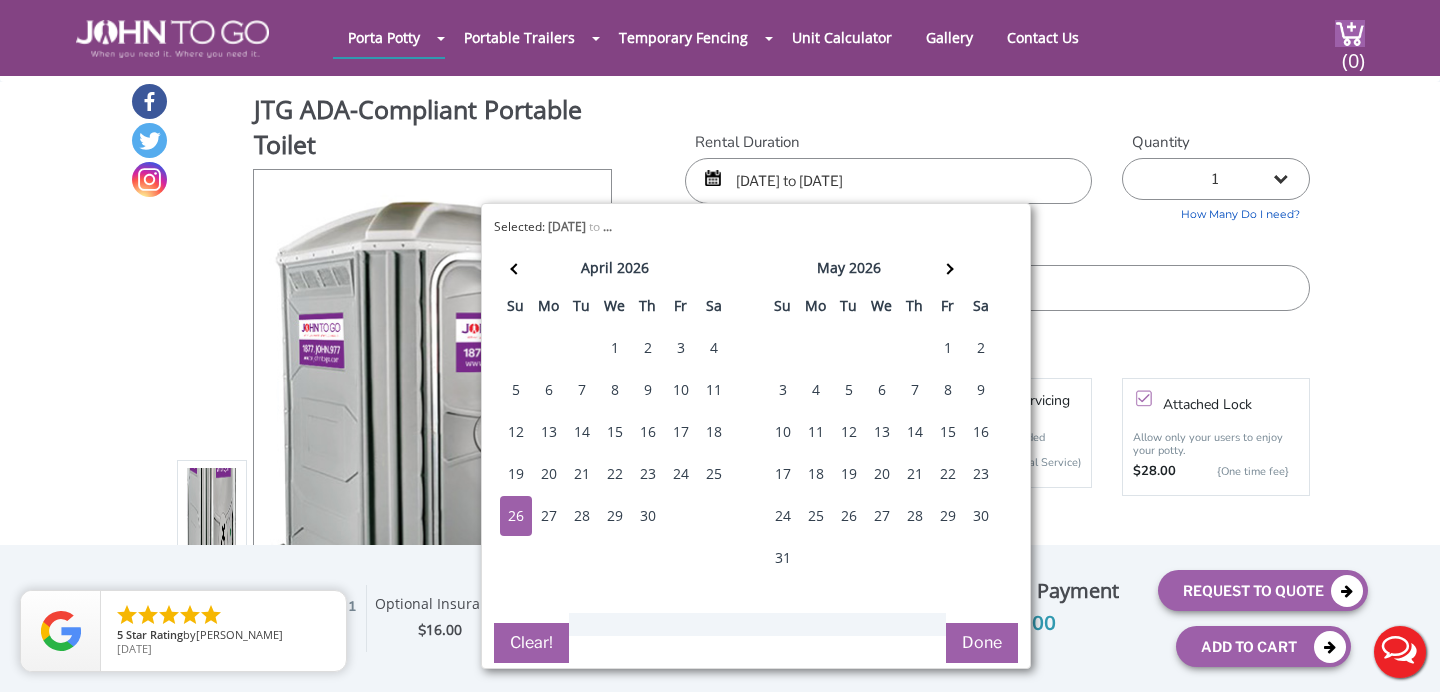 click on "Done" at bounding box center [982, 643] 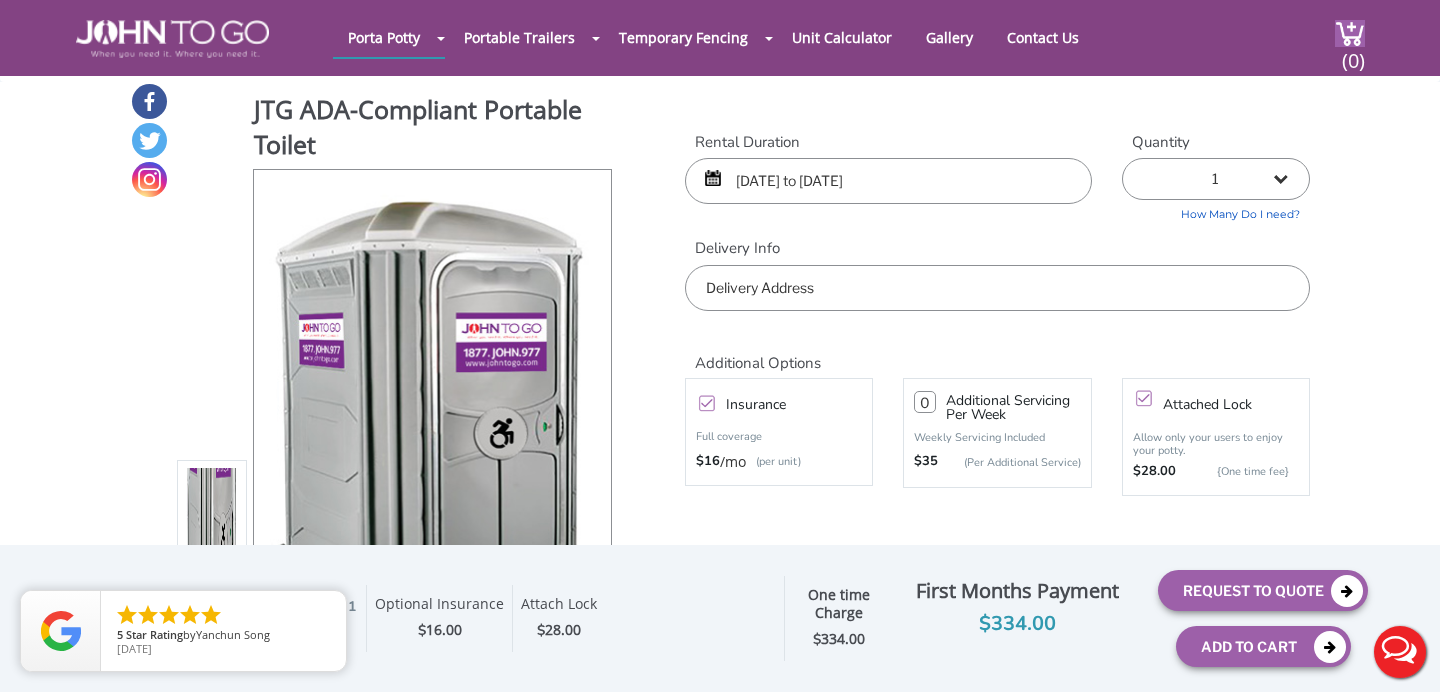click on "1
2 (5% discount)
3 (8% discount)
4 (10% discount)
5 (12% discount)
6 (12% discount)
7 (12% discount)
8 (12% discount)
9 (12% discount)
10 (12% discount)
11 (12% discount)
12 (12% discount)
13 (12% discount)
14 (12% discount)
15 (12% discount)
16 (12% discount)
17 (12% discount)
18 (12% discount)
19 (12% discount)
20 (12% discount)
21 (12% discount)
22 (12% discount)
23 (12% discount)
24 (12% discount)
25 (12% discount)" at bounding box center [1216, 179] 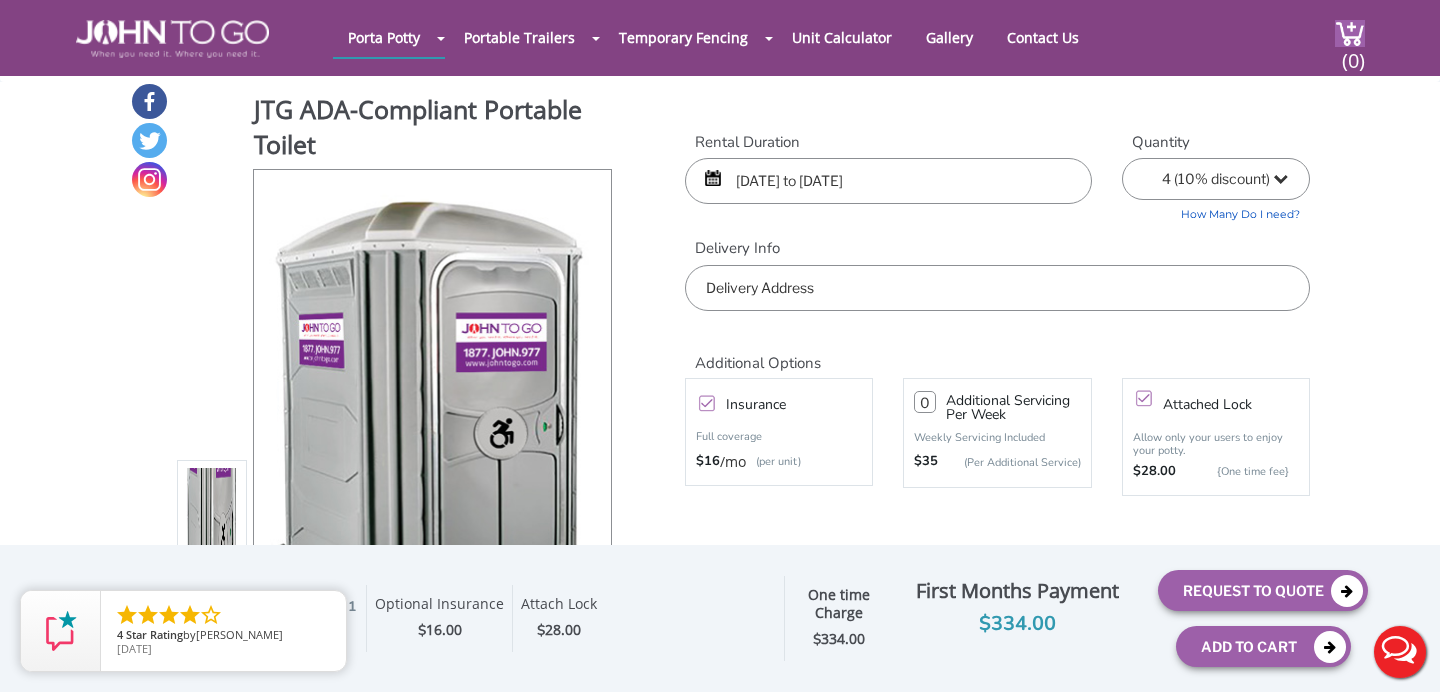 click on "4 (10% discount)" at bounding box center (0, 0) 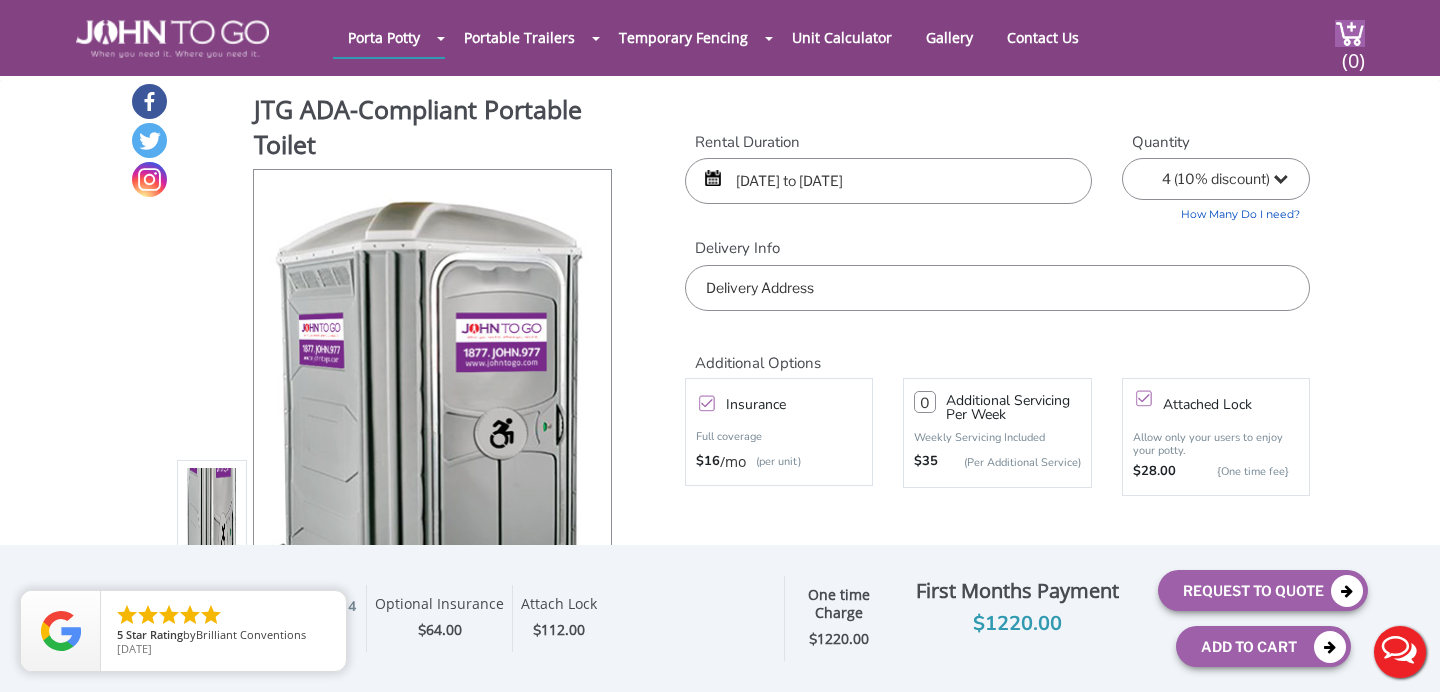 scroll, scrollTop: 0, scrollLeft: 0, axis: both 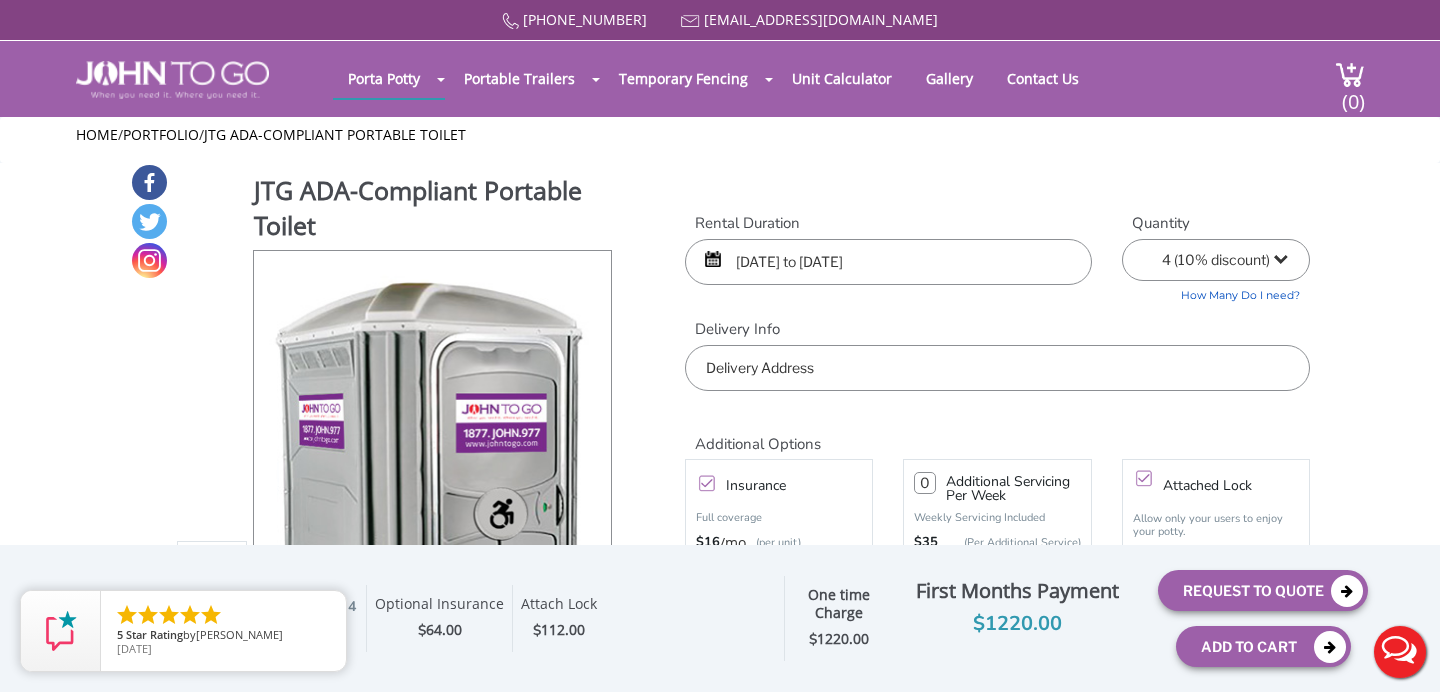 click on "1
2 (5% discount)
3 (8% discount)
4 (10% discount)
5 (12% discount)
6 (12% discount)
7 (12% discount)
8 (12% discount)
9 (12% discount)
10 (12% discount)
11 (12% discount)
12 (12% discount)
13 (12% discount)
14 (12% discount)
15 (12% discount)
16 (12% discount)
17 (12% discount)
18 (12% discount)
19 (12% discount)
20 (12% discount)
21 (12% discount)
22 (12% discount)
23 (12% discount)
24 (12% discount)
25 (12% discount)" at bounding box center (1216, 260) 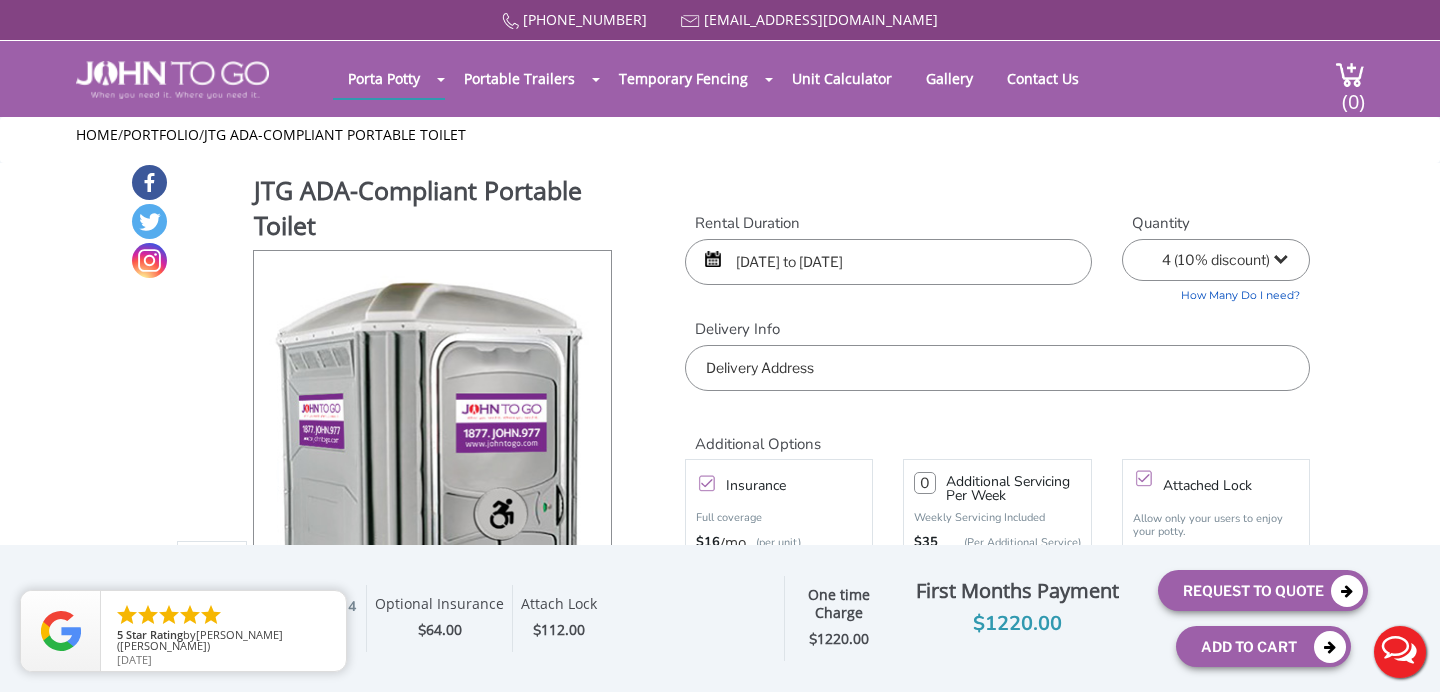 select on "2" 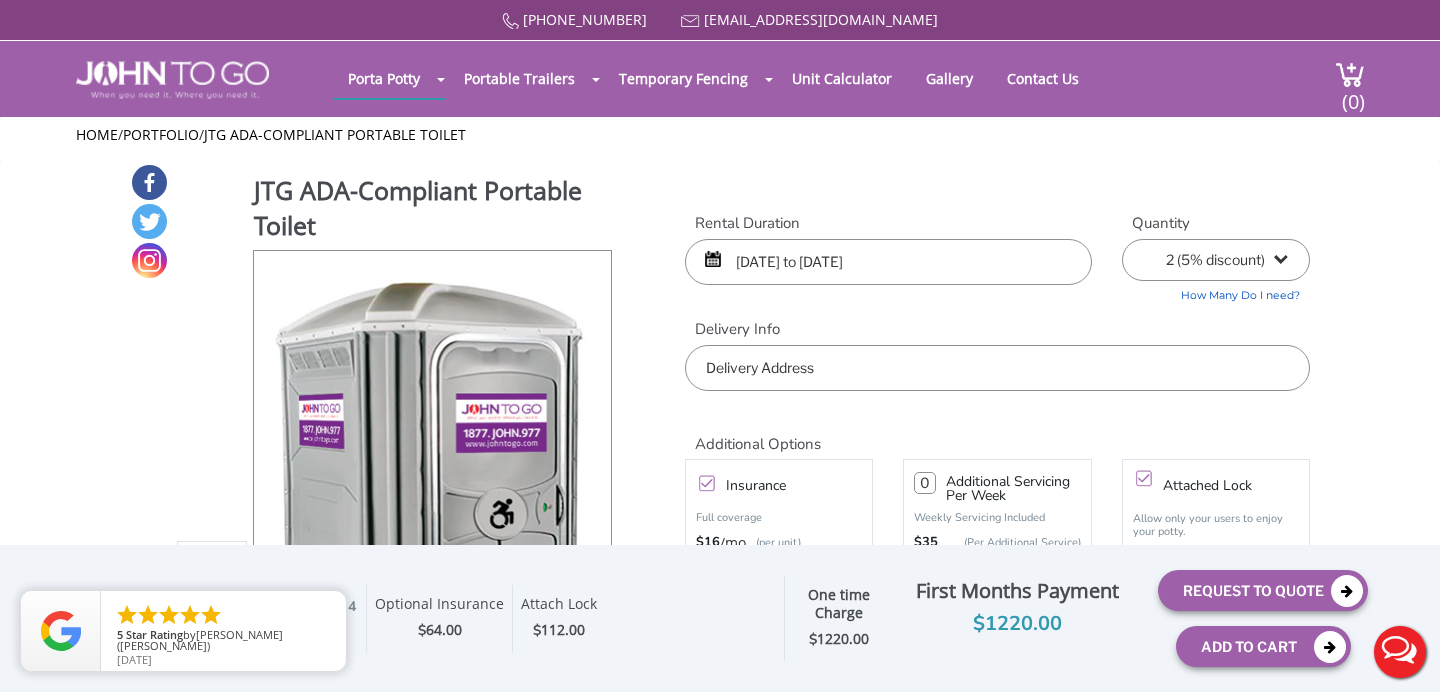 click on "2 (5% discount)" at bounding box center [0, 0] 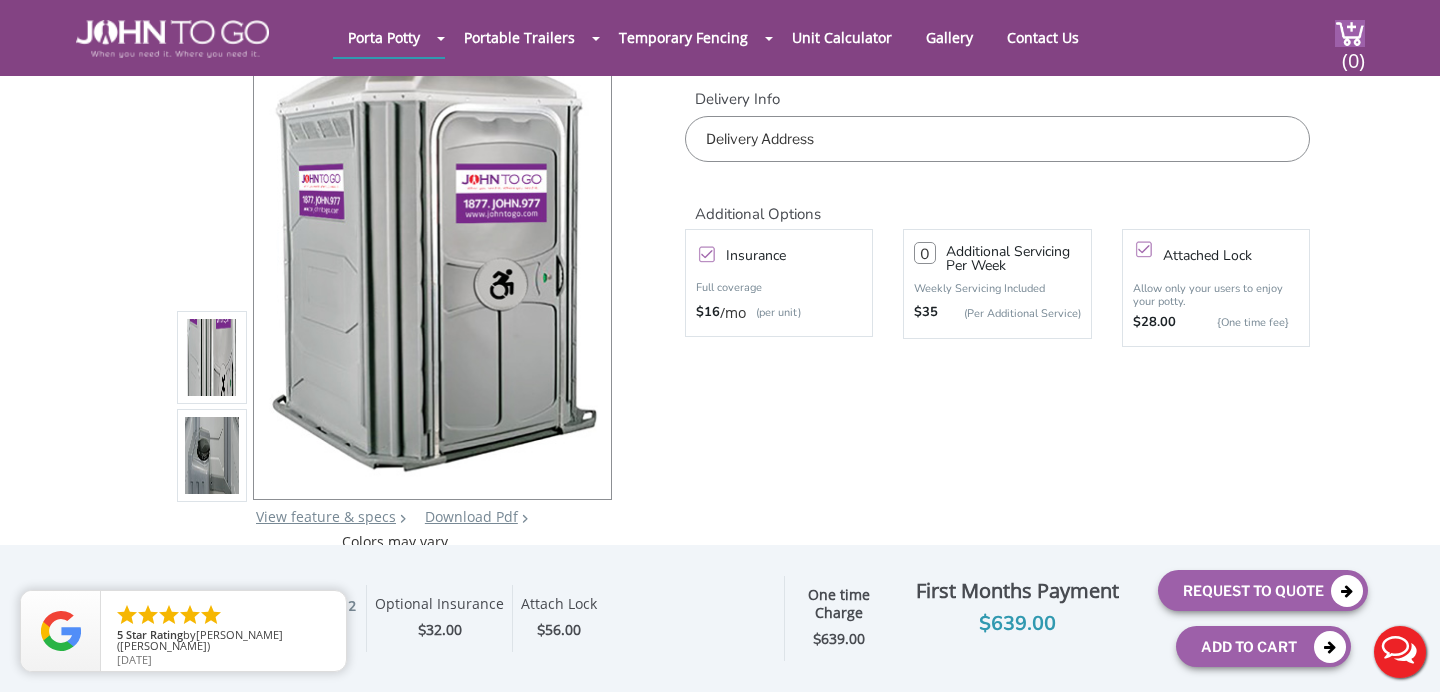 scroll, scrollTop: 161, scrollLeft: 0, axis: vertical 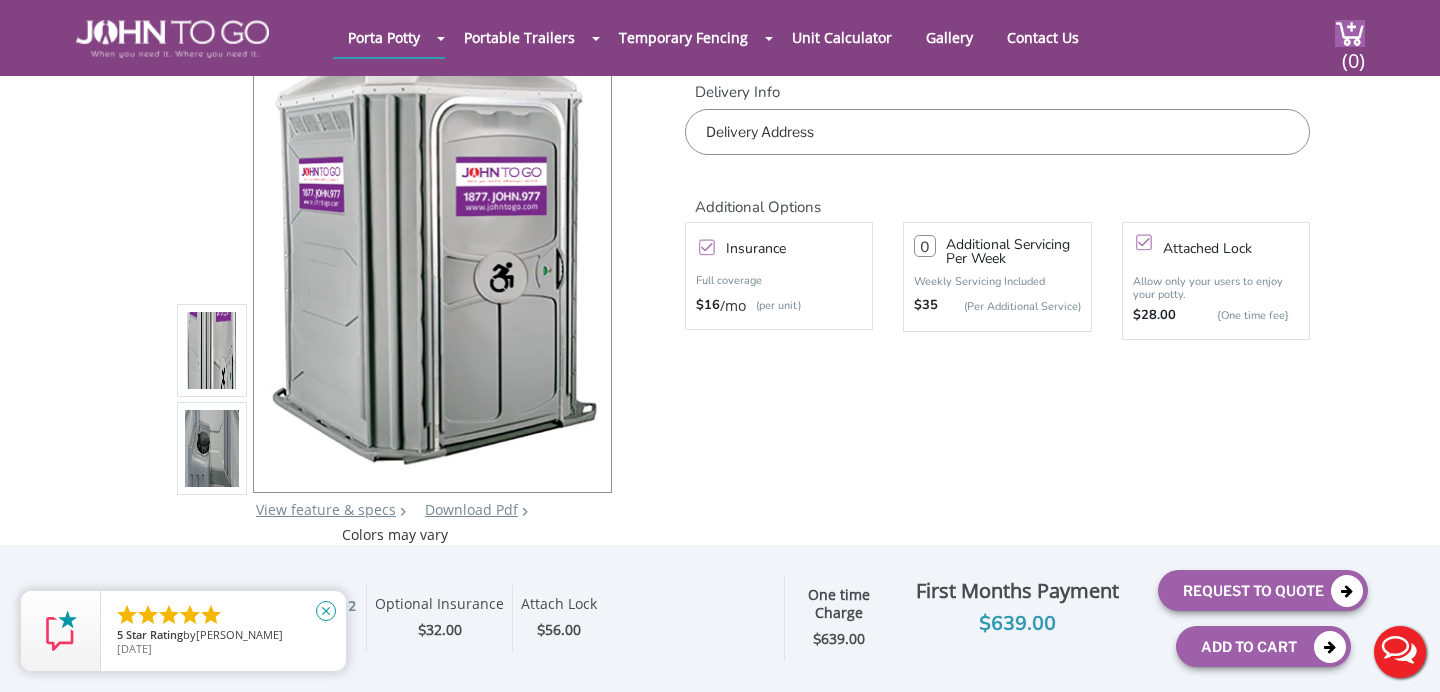 click on "close" at bounding box center (326, 611) 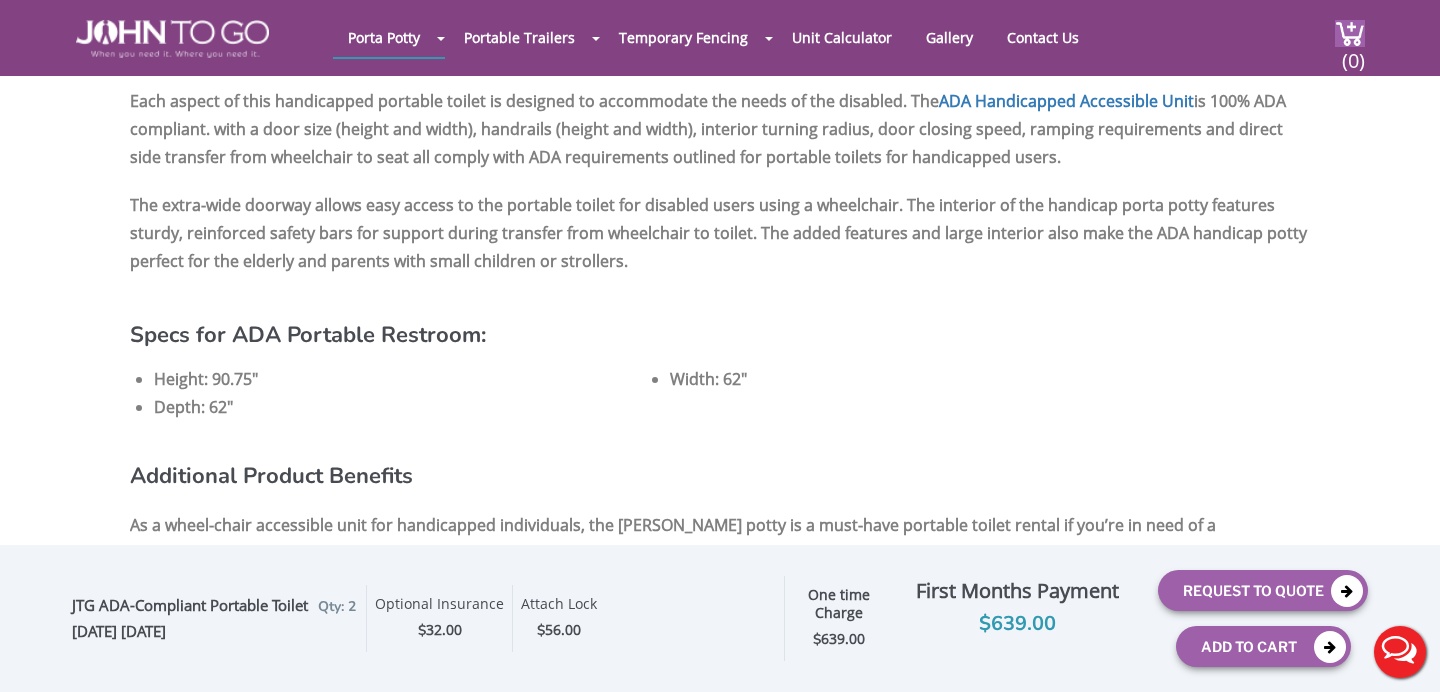 scroll, scrollTop: 1620, scrollLeft: 0, axis: vertical 